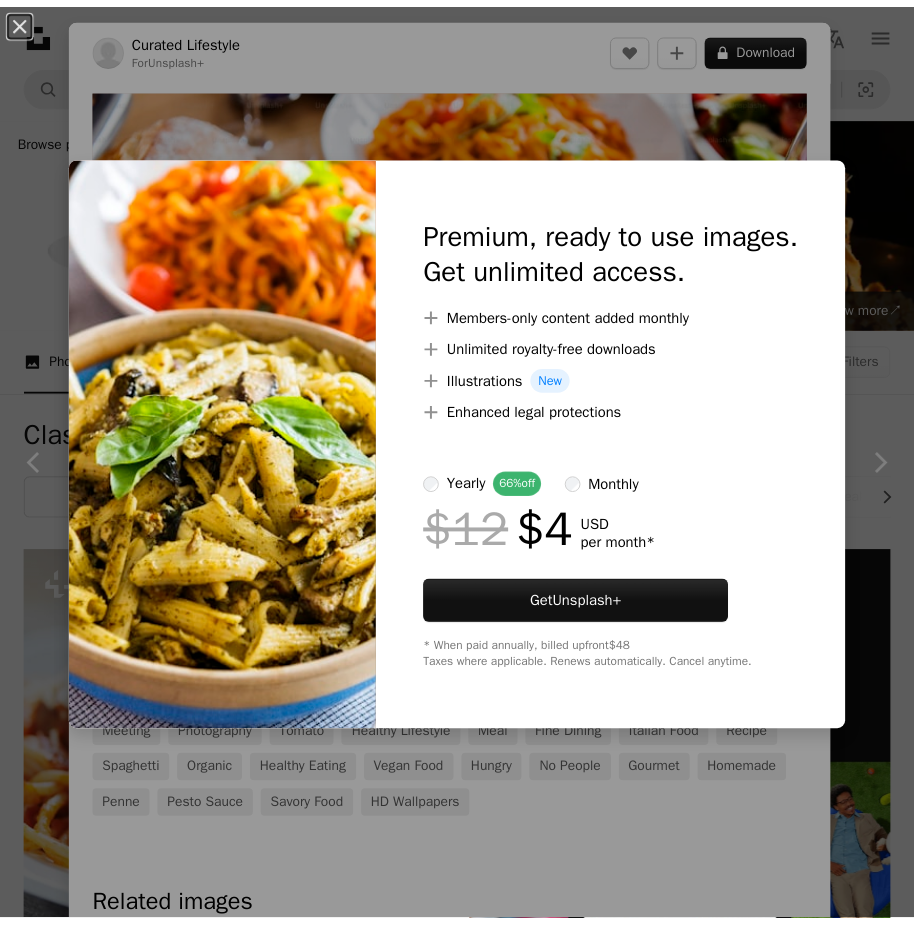 scroll, scrollTop: 723, scrollLeft: 0, axis: vertical 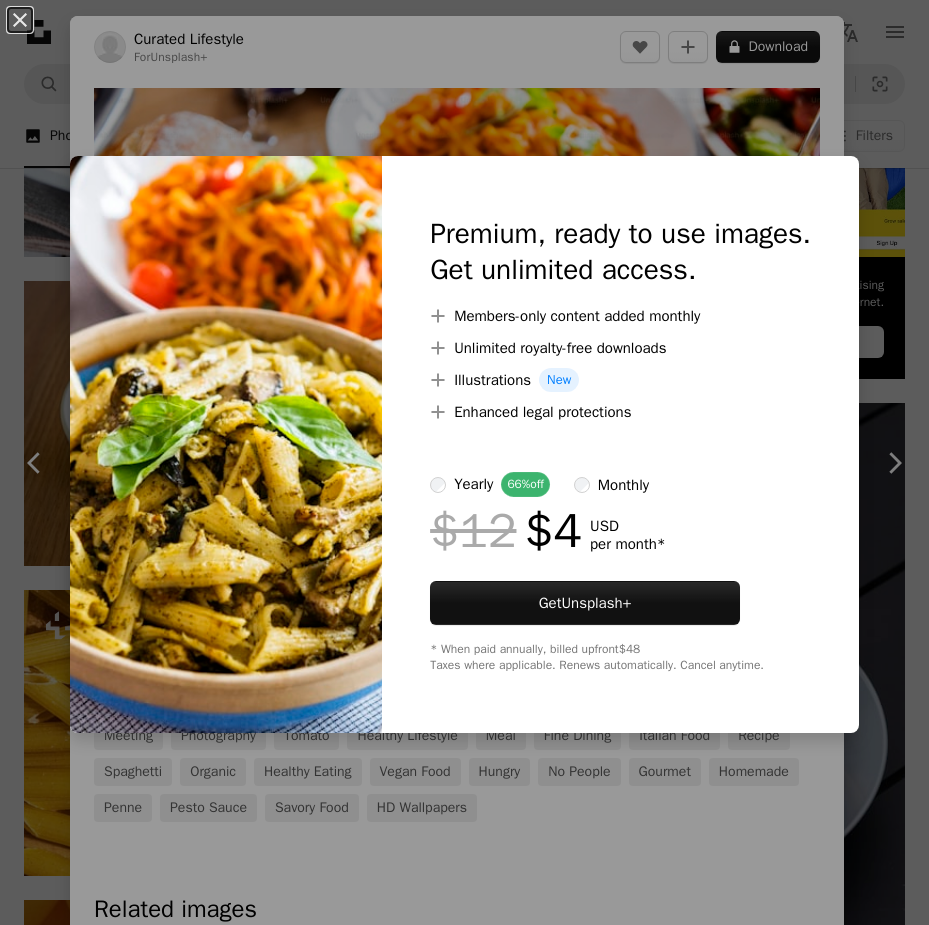 click on "An X shape Premium, ready to use images. Get unlimited access. A plus sign Members-only content added monthly A plus sign Unlimited royalty-free downloads A plus sign Illustrations  New A plus sign Enhanced legal protections yearly 66%  off monthly $12   $4 USD per month * Get  Unsplash+ * When paid annually, billed upfront  $48 Taxes where applicable. Renews automatically. Cancel anytime." at bounding box center [464, 462] 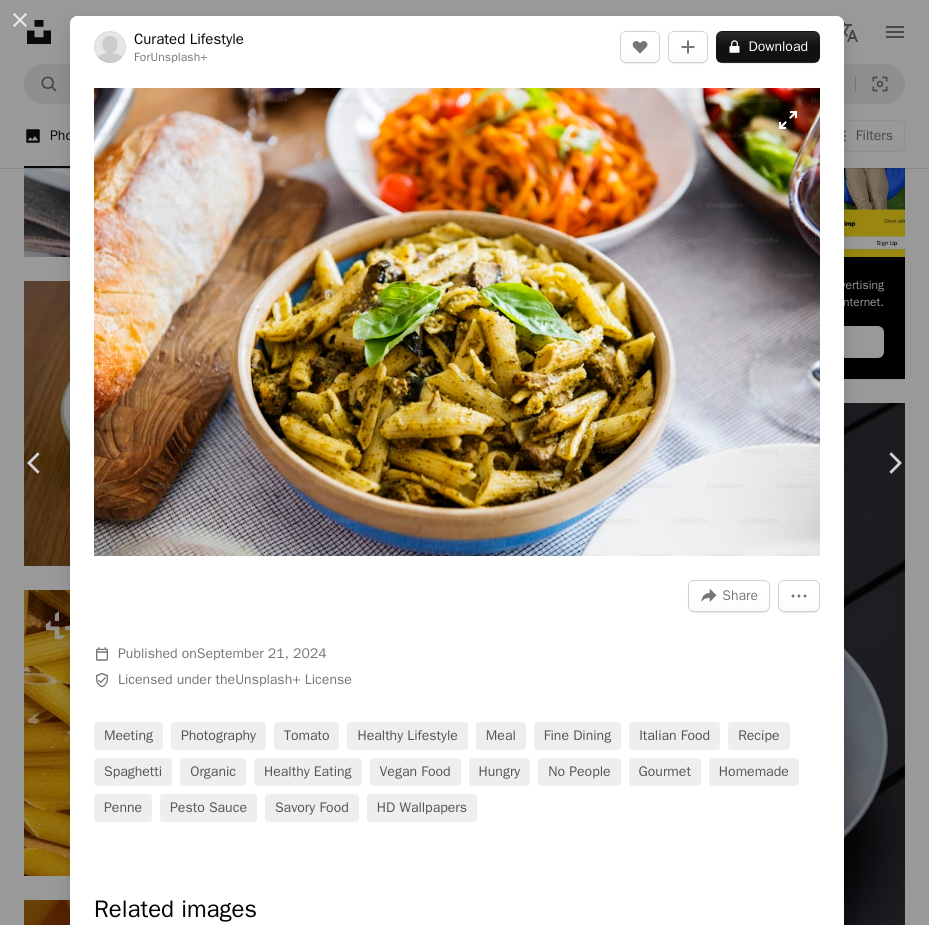click at bounding box center (457, 322) 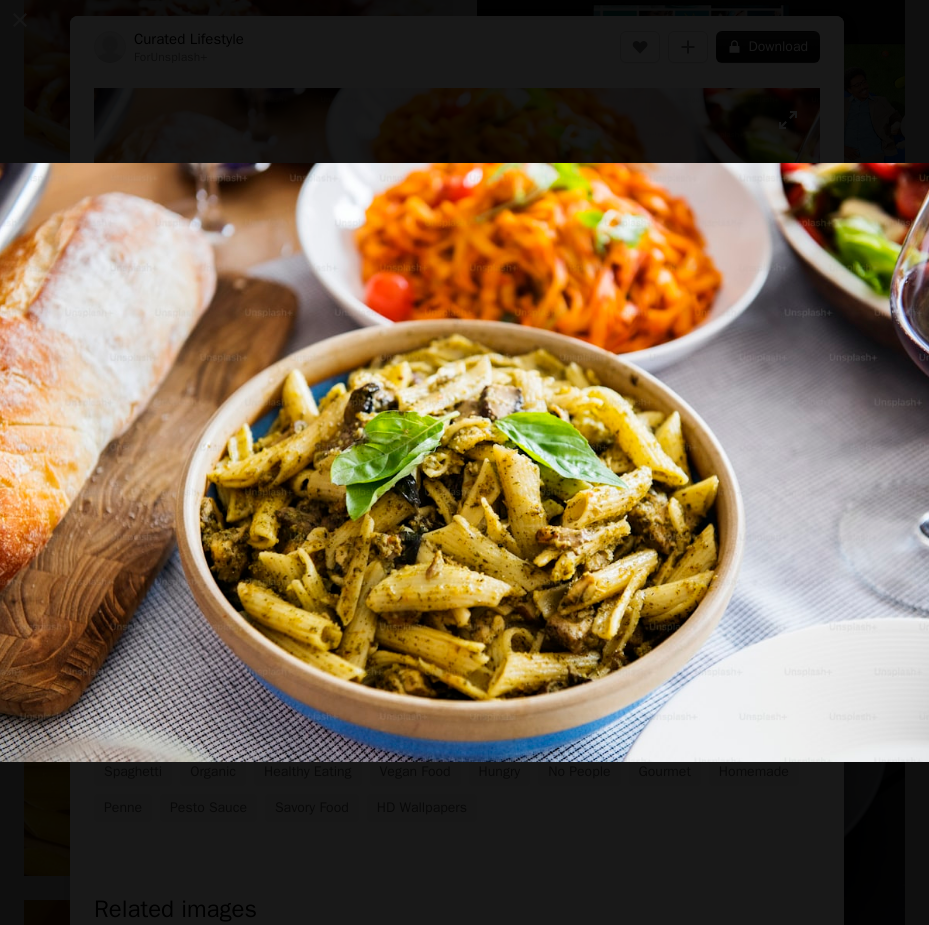 drag, startPoint x: 431, startPoint y: 290, endPoint x: 231, endPoint y: 411, distance: 233.75415 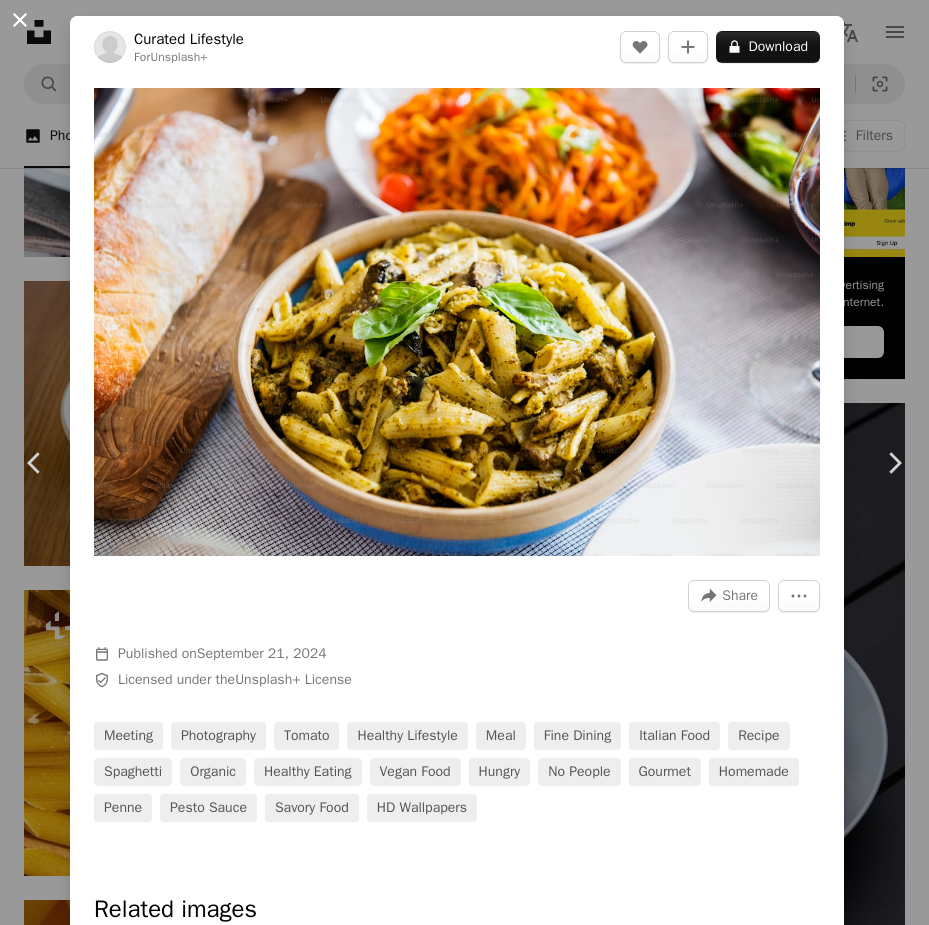 click on "An X shape" at bounding box center [20, 20] 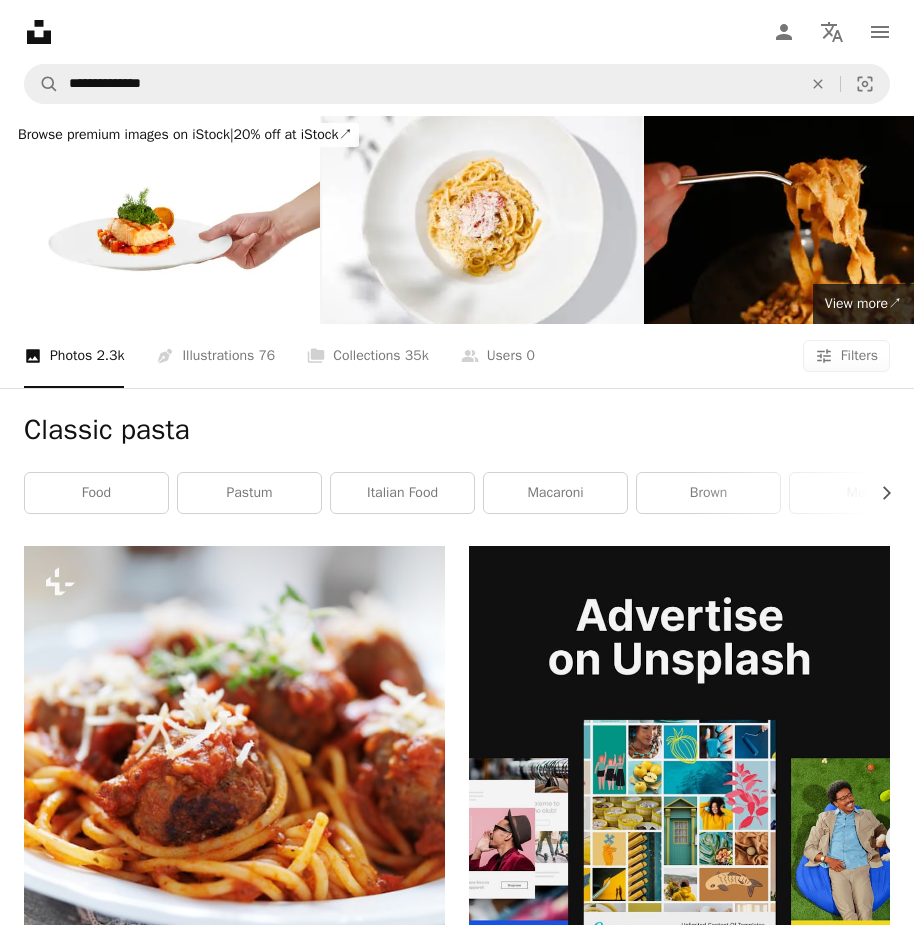 scroll, scrollTop: 0, scrollLeft: 0, axis: both 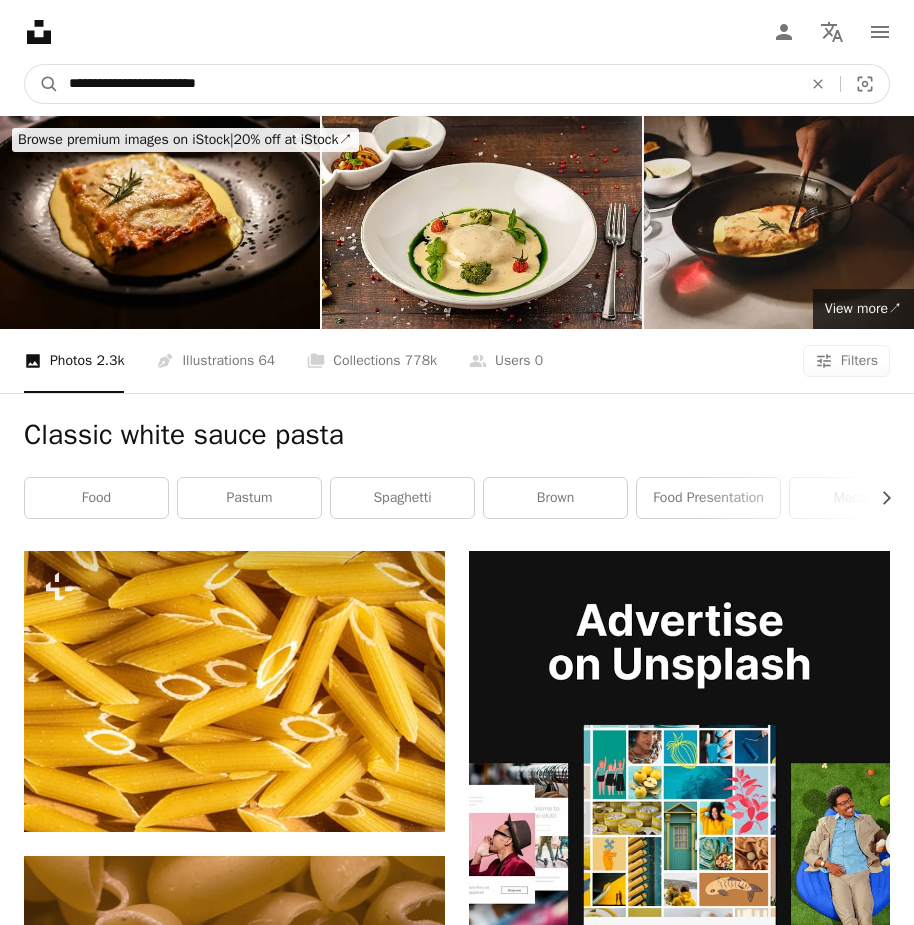 click on "**********" at bounding box center [427, 84] 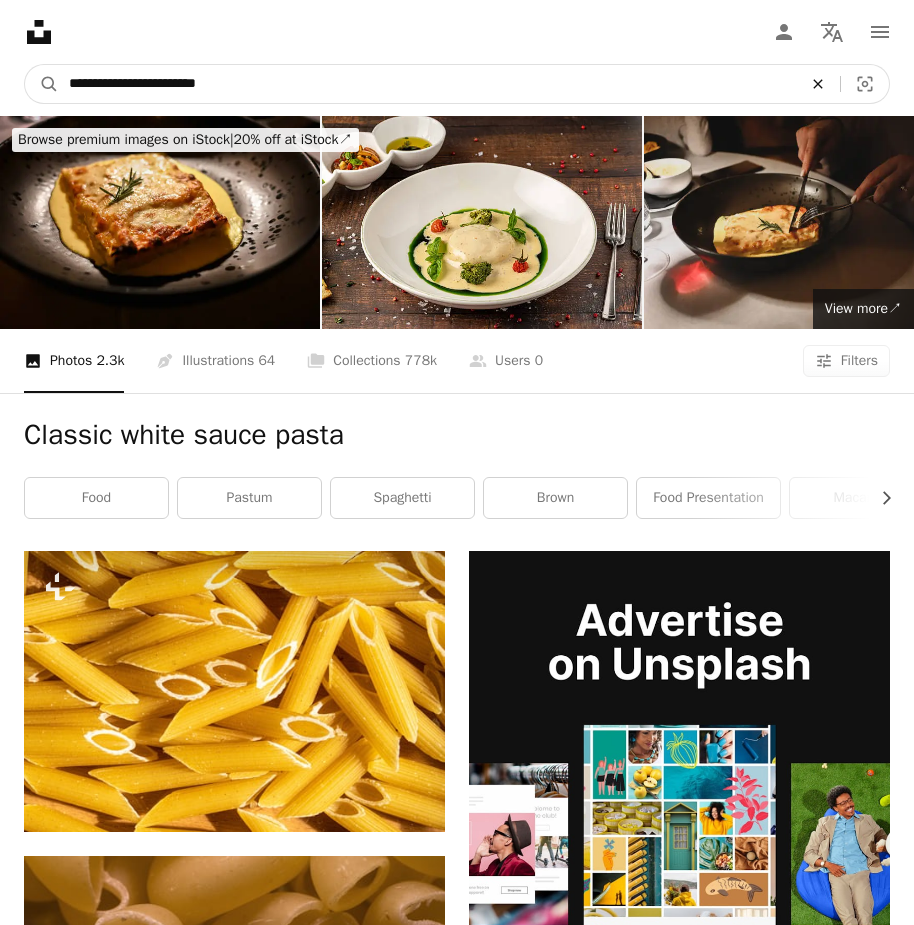 click on "An X shape" 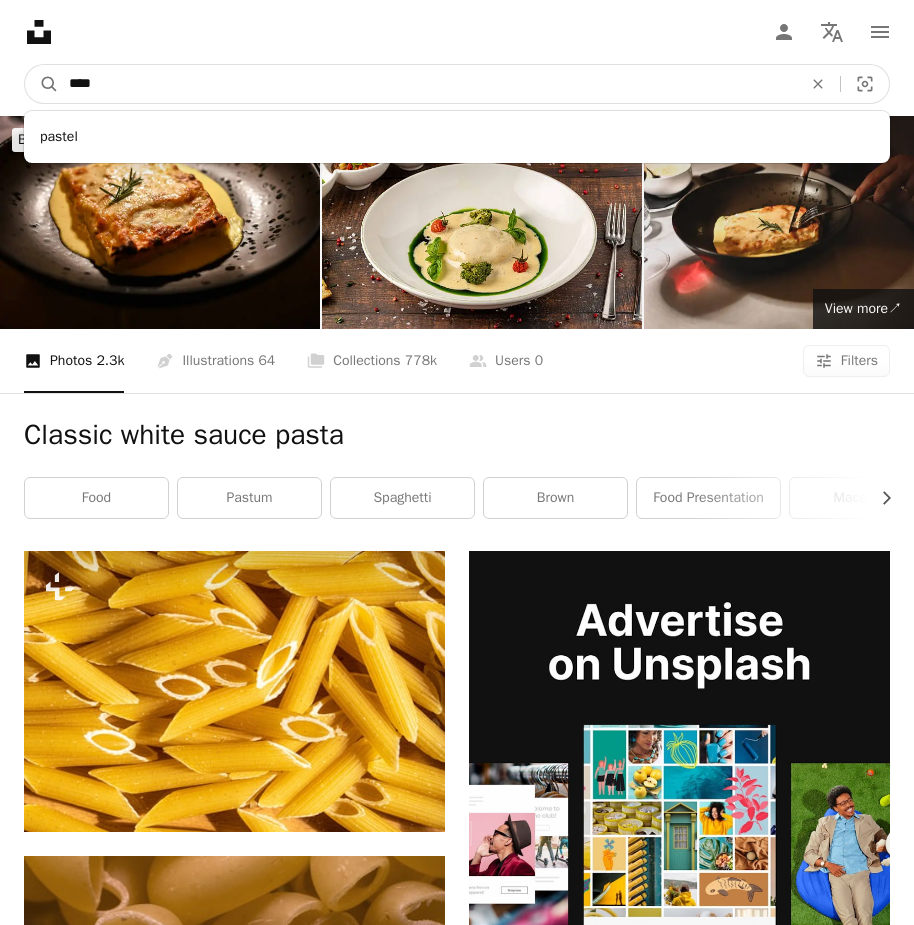 type on "*****" 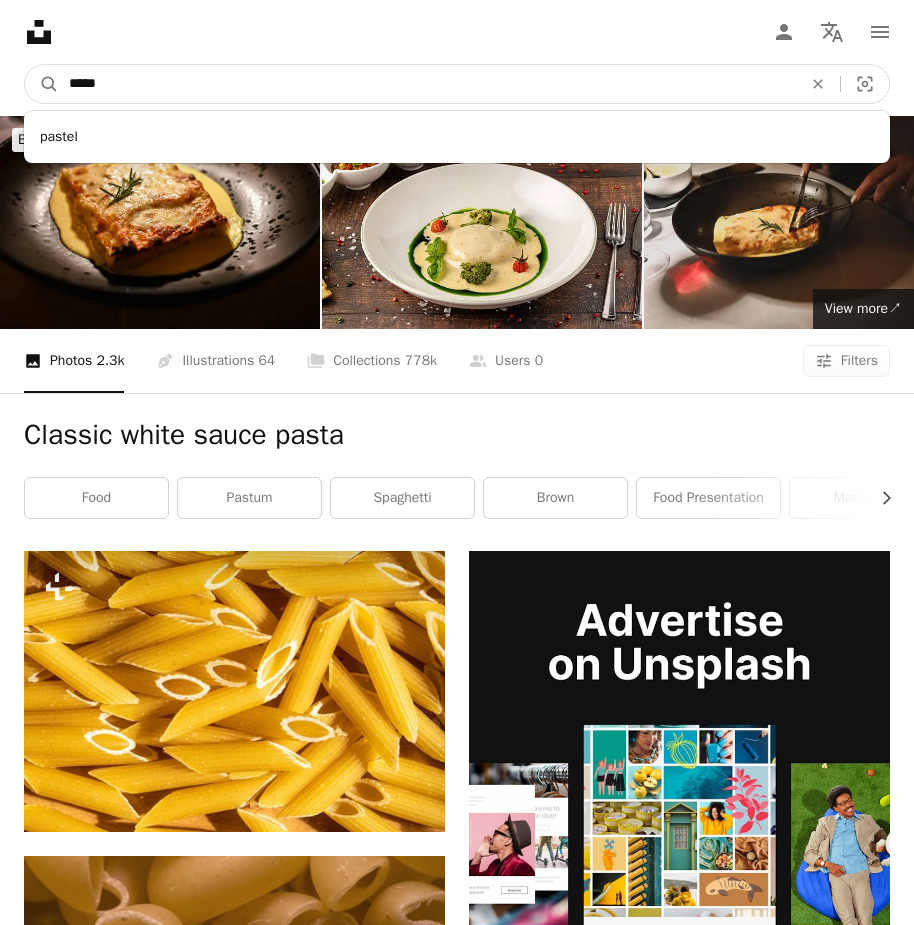 click on "A magnifying glass" at bounding box center (42, 84) 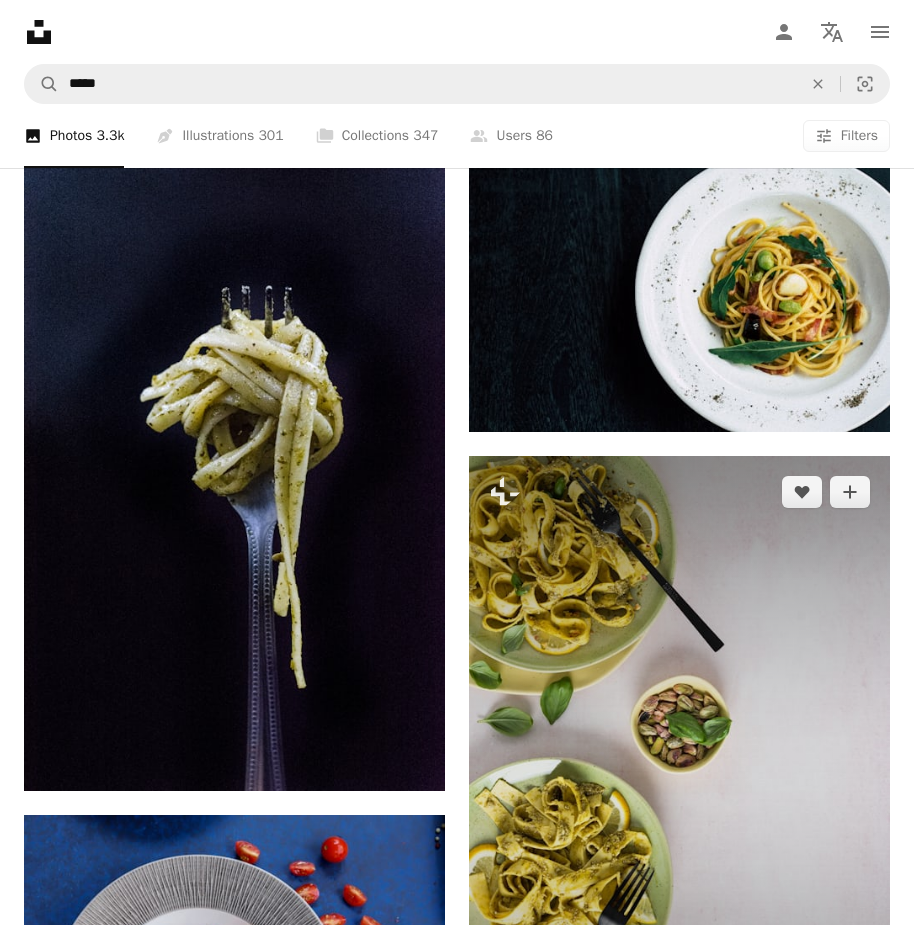 scroll, scrollTop: 5100, scrollLeft: 0, axis: vertical 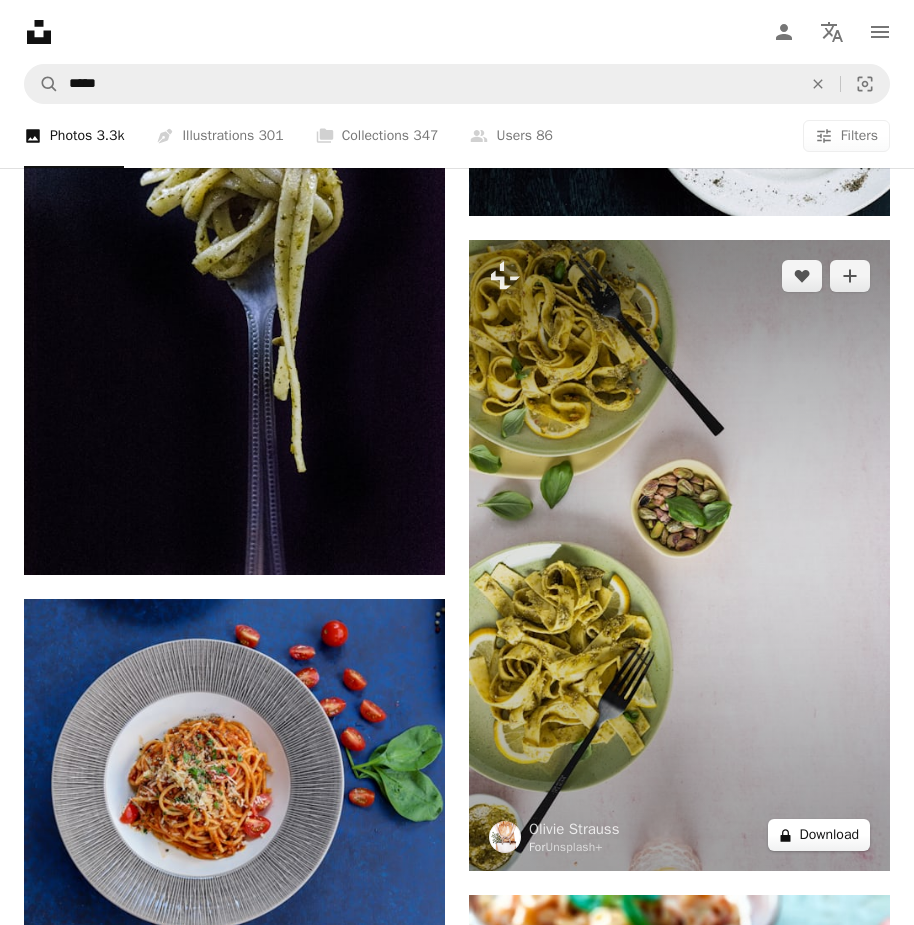 click on "A lock Download" at bounding box center (819, 835) 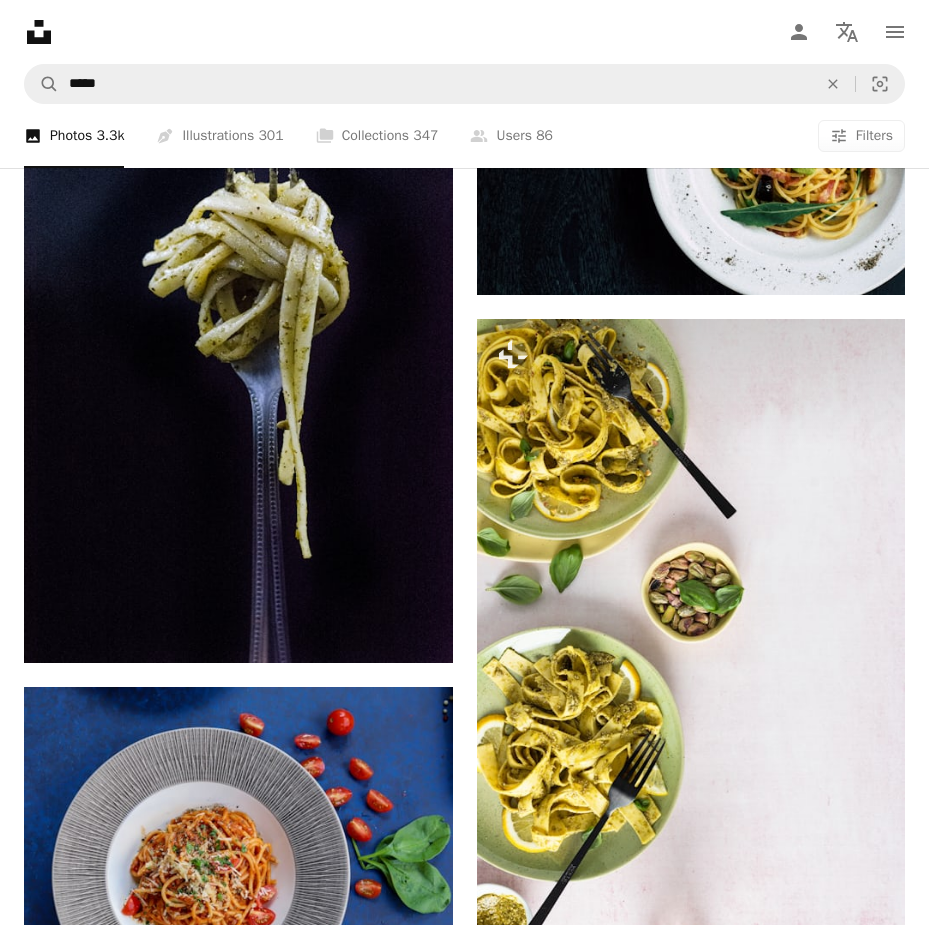 click on "An X shape Premium, ready to use images. Get unlimited access. A plus sign Members-only content added monthly A plus sign Unlimited royalty-free downloads A plus sign Illustrations  New A plus sign Enhanced legal protections yearly 66%  off monthly $12   $4 USD per month * Get  Unsplash+ * When paid annually, billed upfront  $48 Taxes where applicable. Renews automatically. Cancel anytime." at bounding box center [464, 2731] 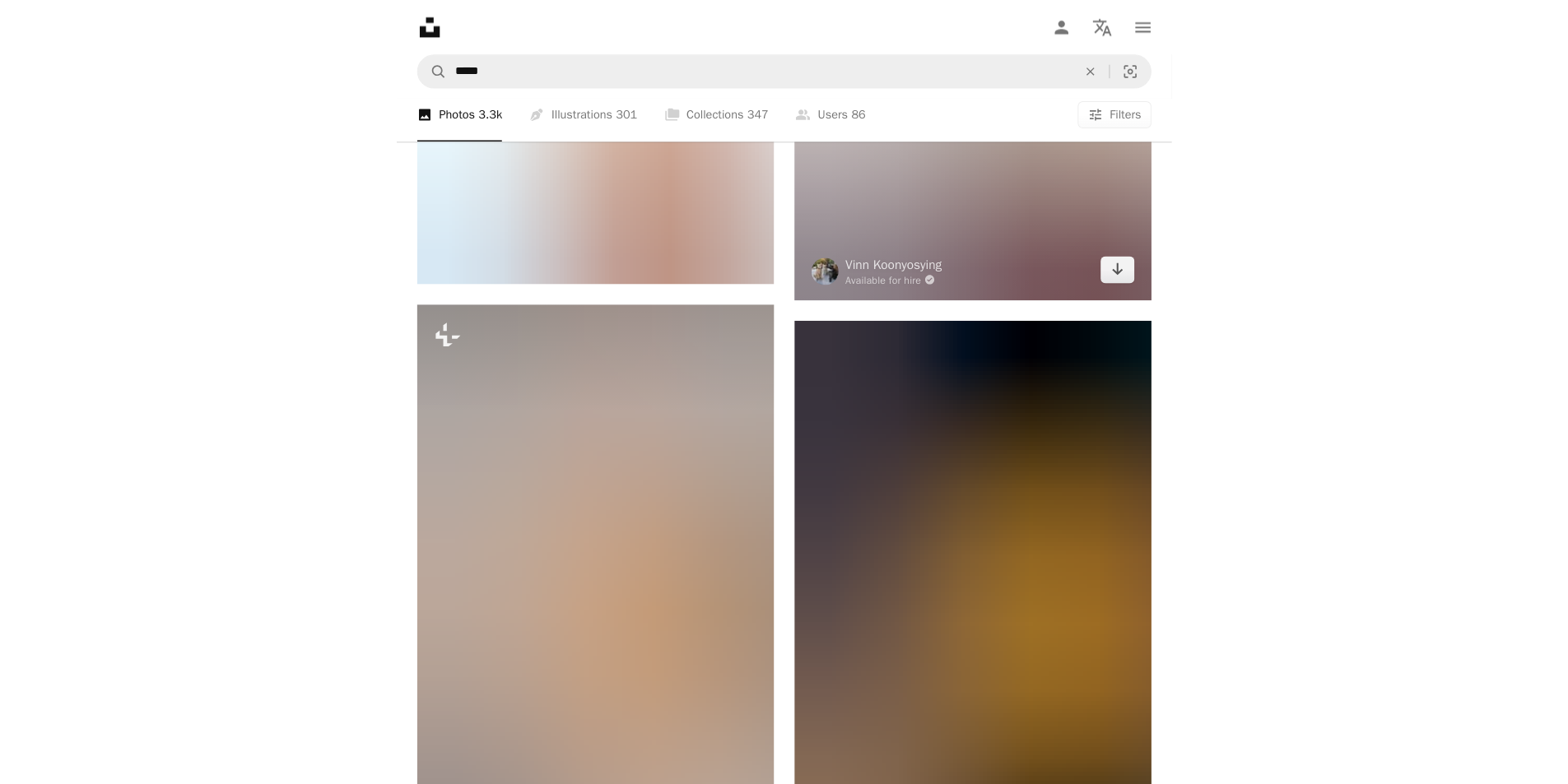 scroll, scrollTop: 1974, scrollLeft: 0, axis: vertical 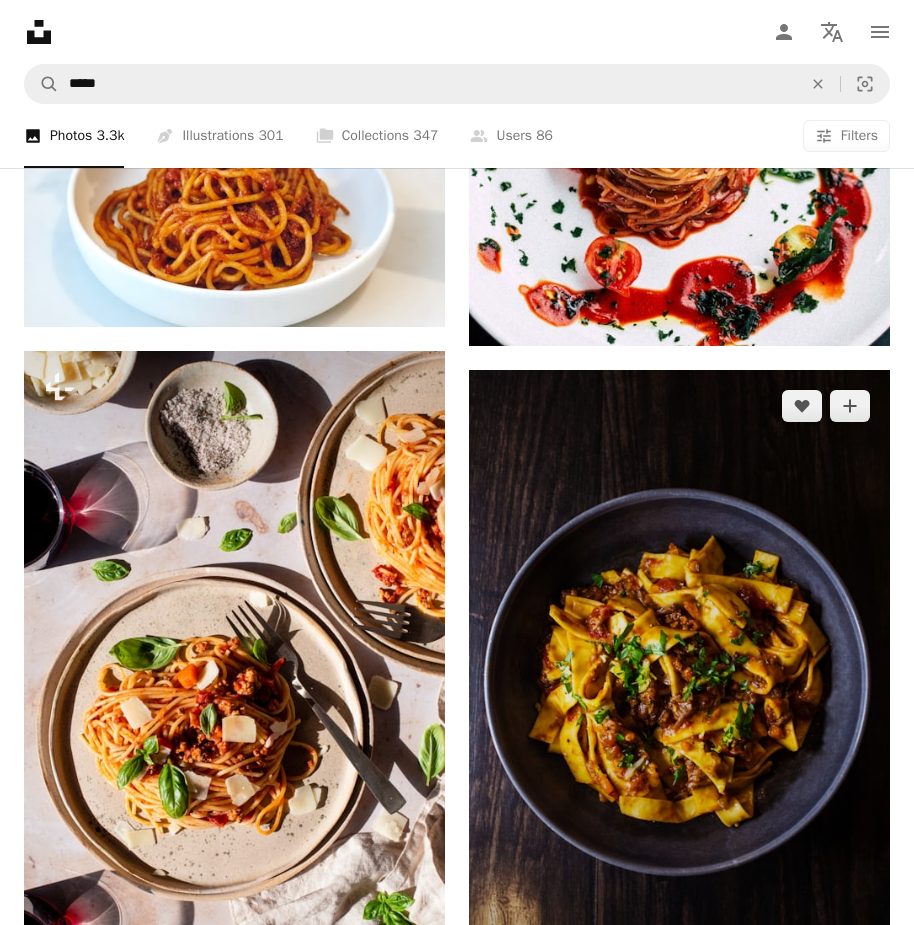 click at bounding box center [679, 686] 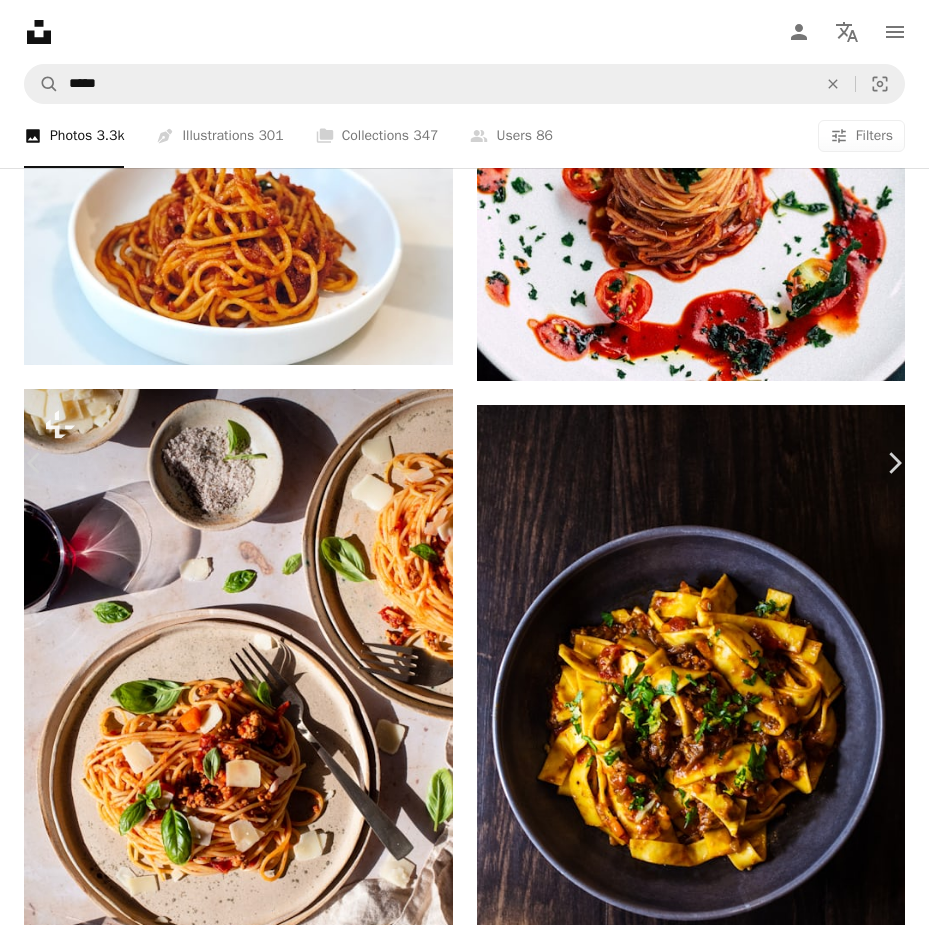 click on "An X shape Chevron left Chevron right Nicholas Grande Available for hire A checkmark inside of a circle A heart A plus sign Download free Chevron down Zoom in Views 4,040,632 Downloads 26,984 Featured in Food & Drink A forward-right arrow Share Info icon Info More Actions Pasta with herbs Calendar outlined Published on  January 22, 2021 Camera Canon, EOS 5D Mark IV Safety Free to use under the  Unsplash License food and drink food pasta meal dish curry seasoning sesame Public domain images Browse premium related images on iStock  |  Save 20% with code UNSPLASH20 View more on iStock  ↗ Related images A heart A plus sign Dex Ezekiel Available for hire A checkmark inside of a circle Arrow pointing down A heart A plus sign Emanuel Ekström Arrow pointing down A heart A plus sign Jennifer Burk Available for hire A checkmark inside of a circle Arrow pointing down A heart A plus sign tommao wang Available for hire A checkmark inside of a circle Arrow pointing down A heart A plus sign Kajetan Sumila A heart For" at bounding box center [464, 5431] 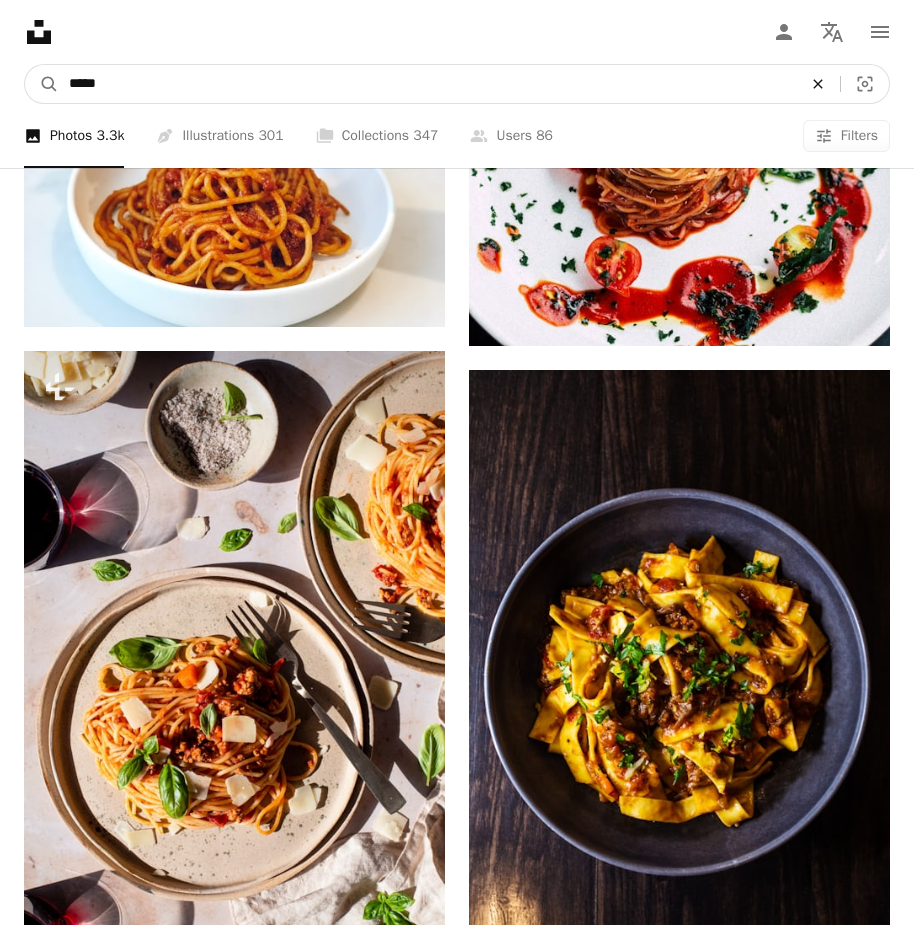 click 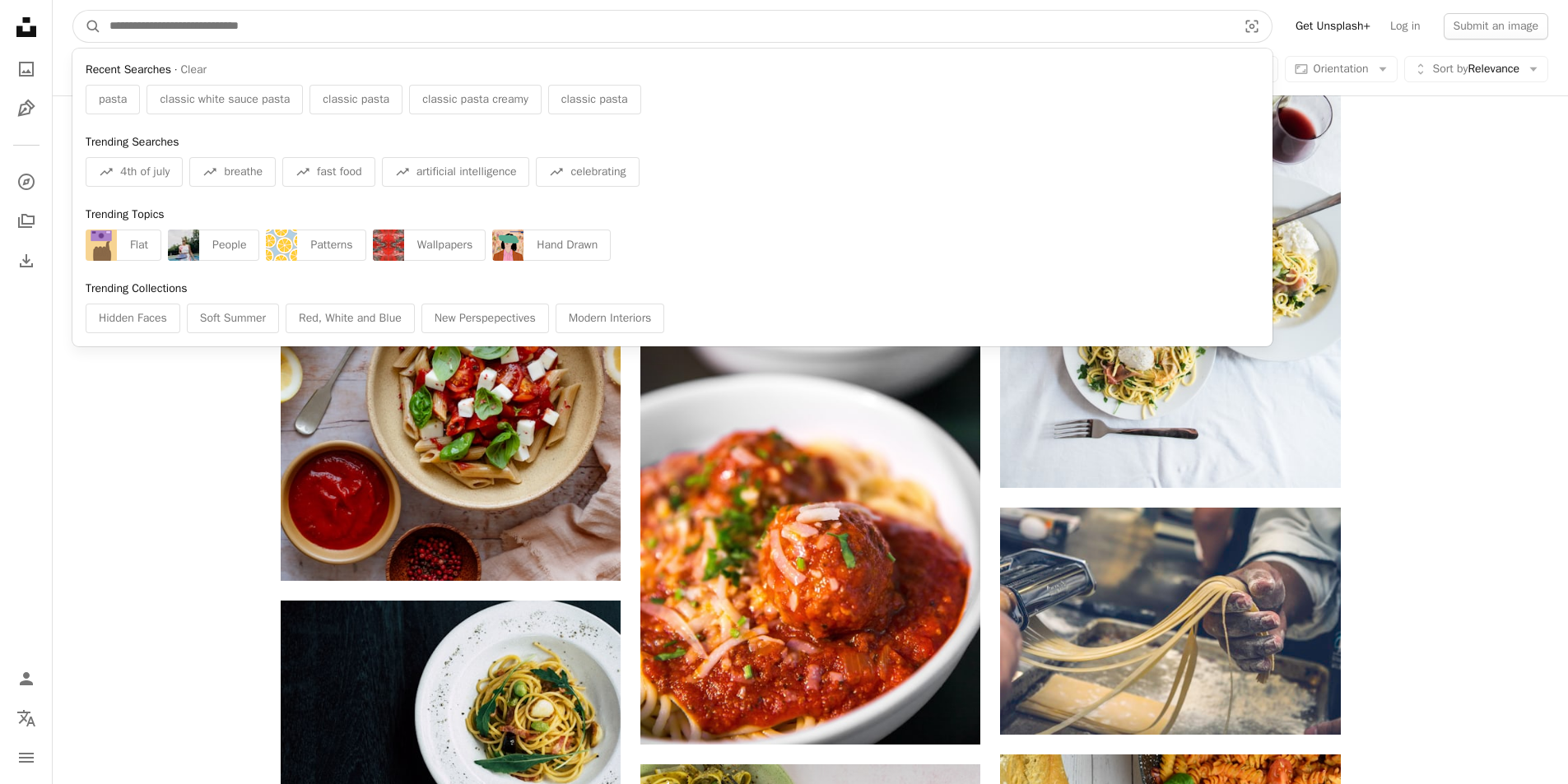 click at bounding box center [667, 26] 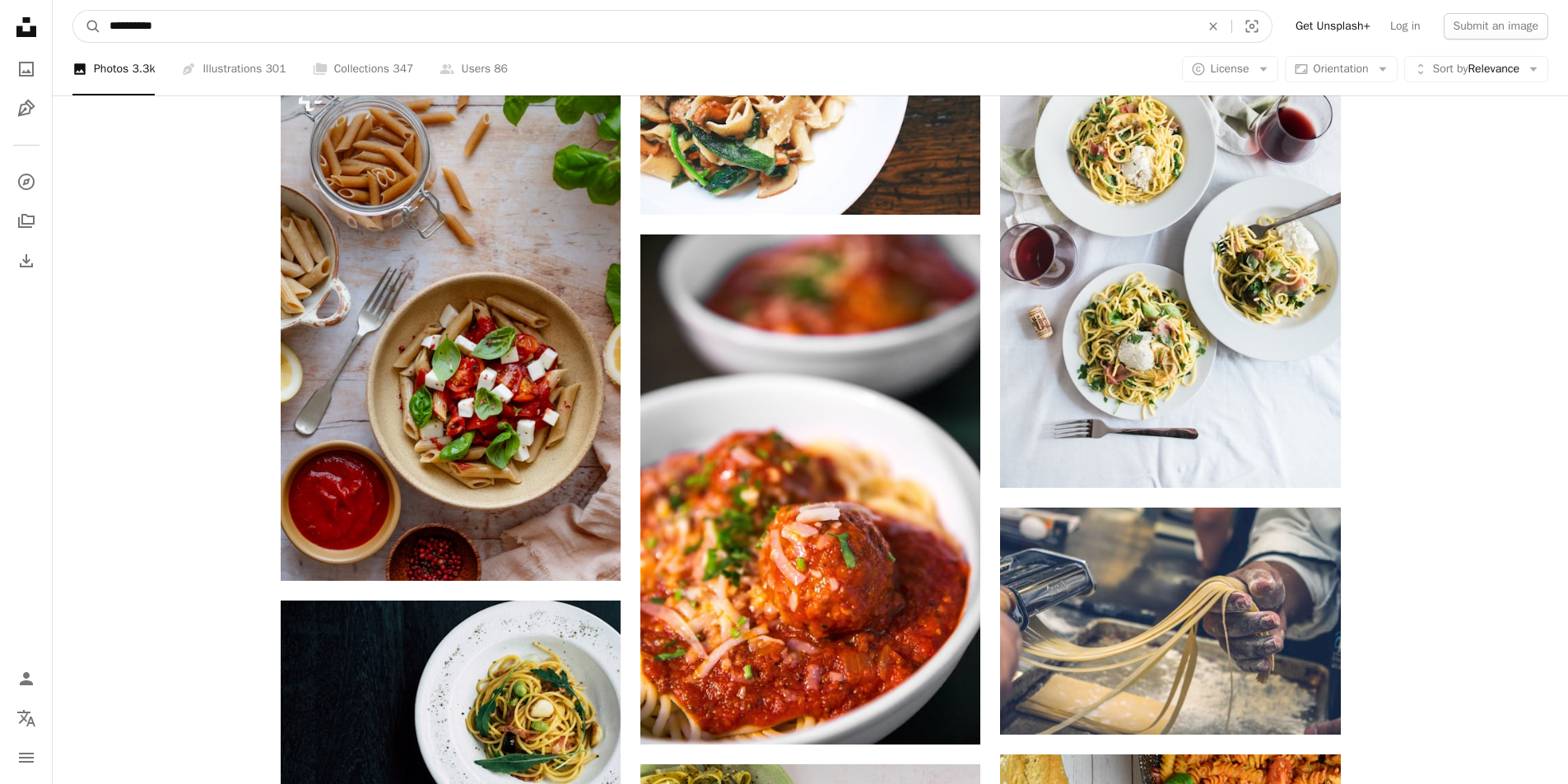 type on "**********" 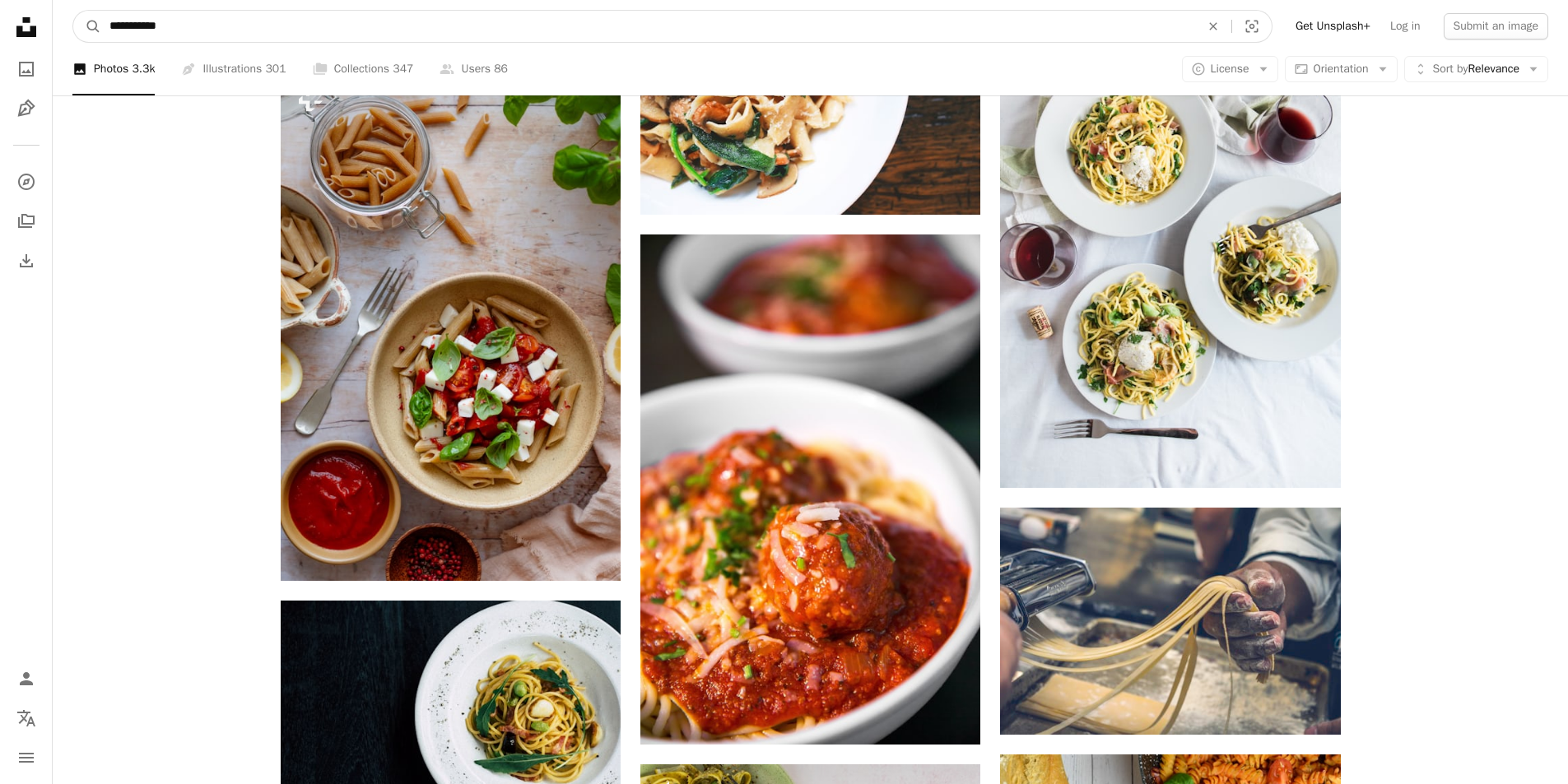 click on "A magnifying glass" at bounding box center (87, 26) 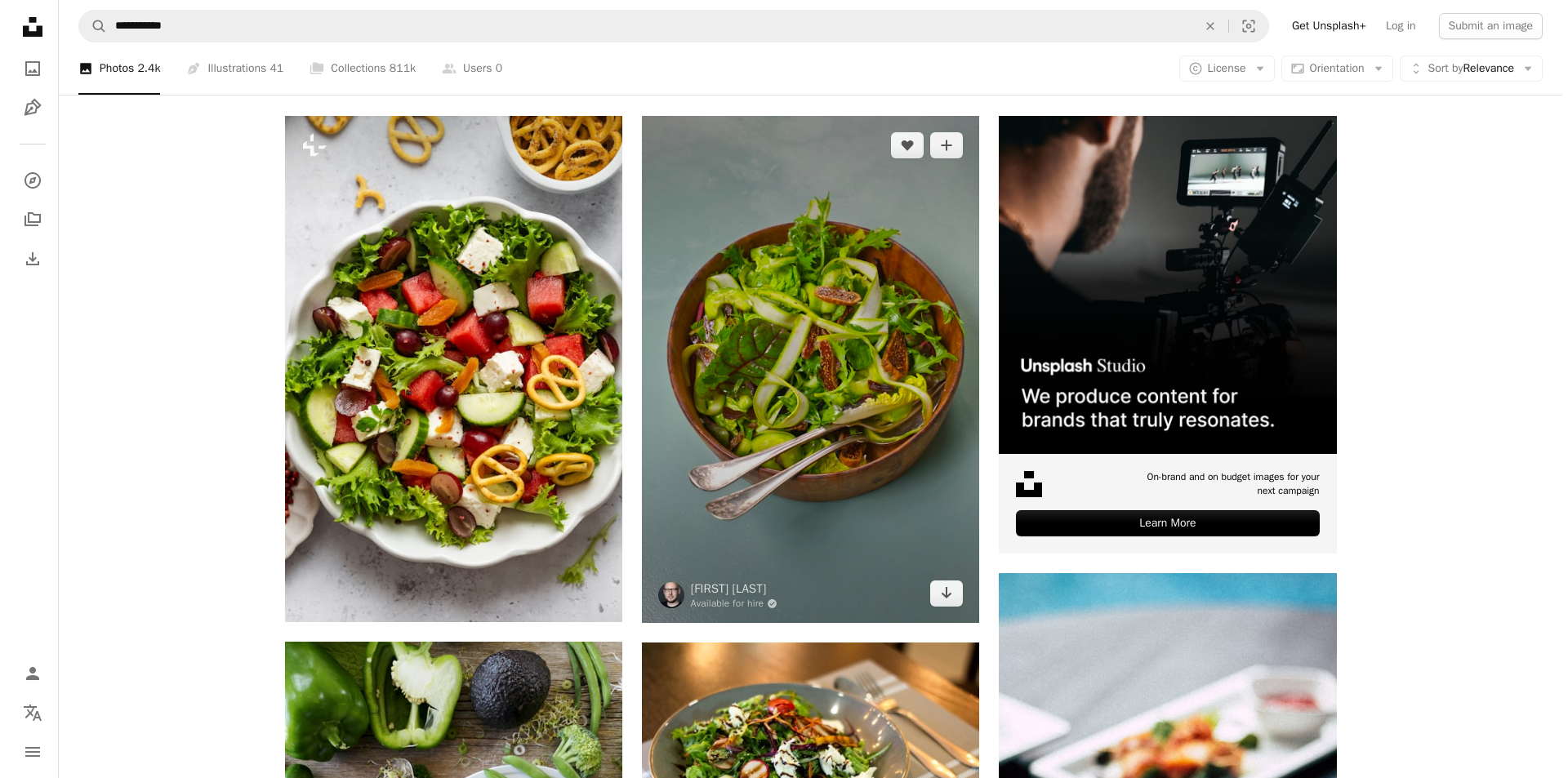 scroll, scrollTop: 327, scrollLeft: 0, axis: vertical 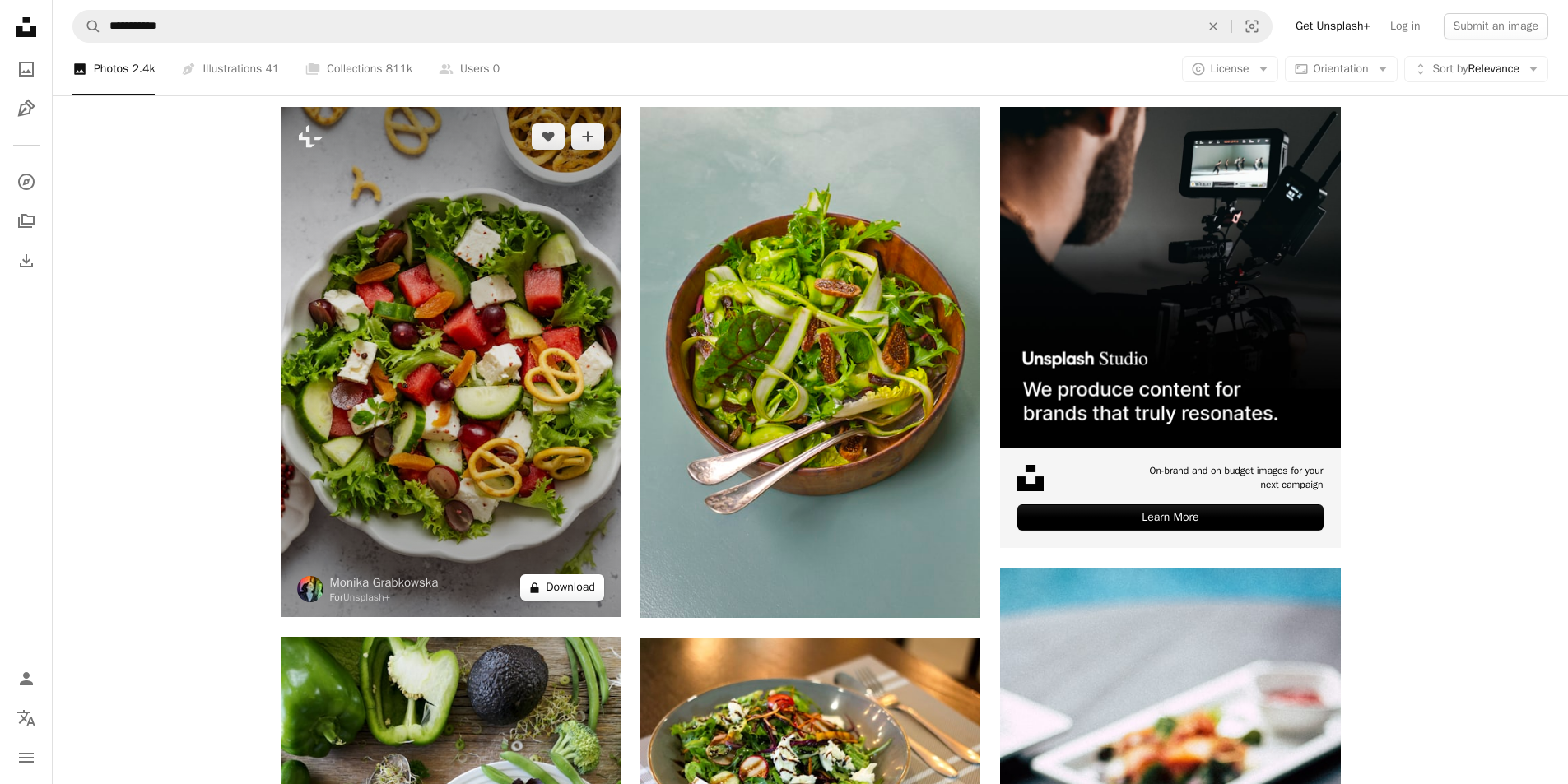 click on "A lock Download" at bounding box center (562, 587) 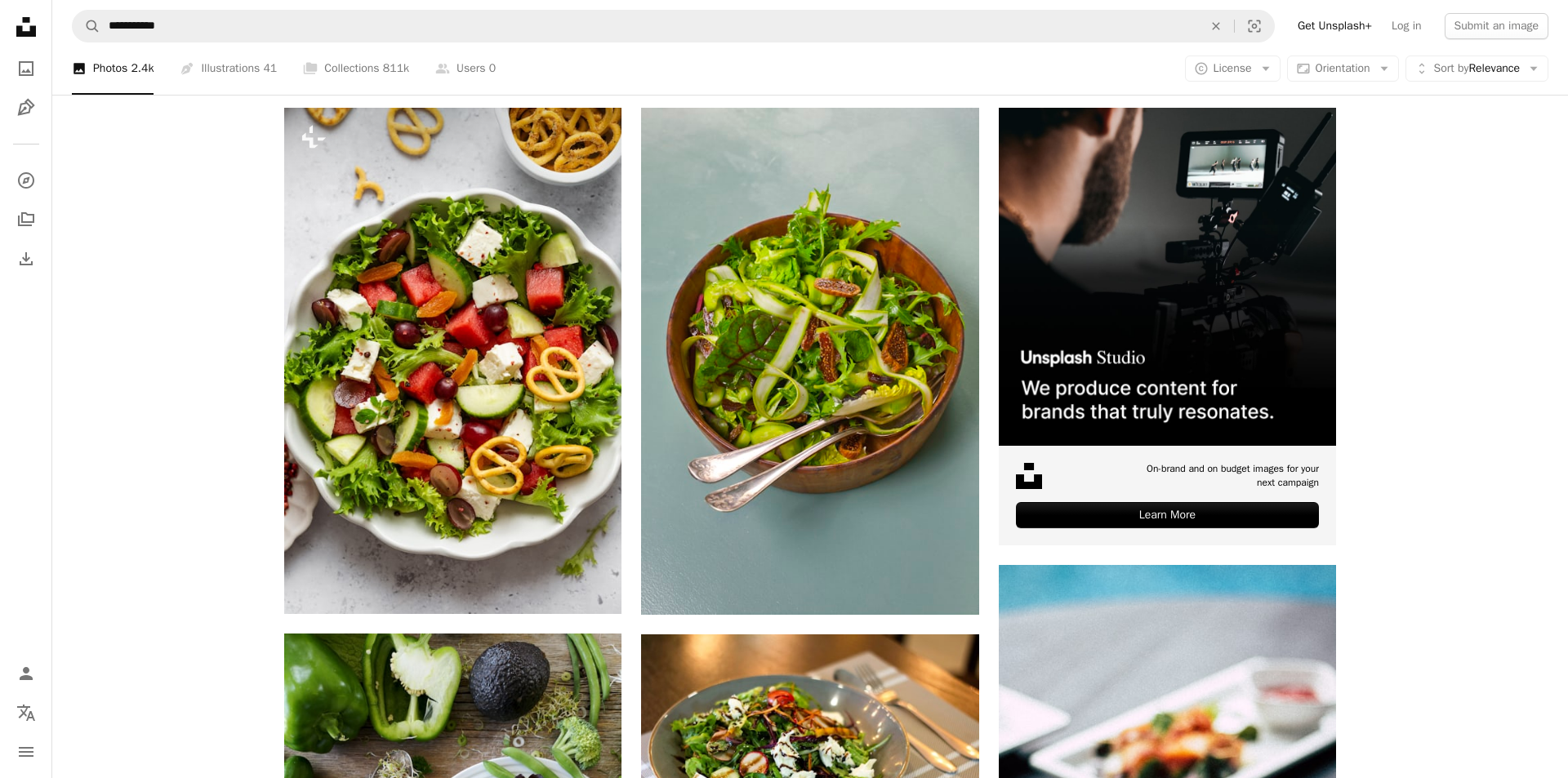 click on "An X shape Premium, ready to use images. Get unlimited access. A plus sign Members-only content added monthly A plus sign Unlimited royalty-free downloads A plus sign Illustrations  New A plus sign Enhanced legal protections yearly 66%  off monthly $12   $4 USD per month * Get  Unsplash+ * When paid annually, billed upfront  $48 Taxes where applicable. Renews automatically. Cancel anytime." at bounding box center (784, 4175) 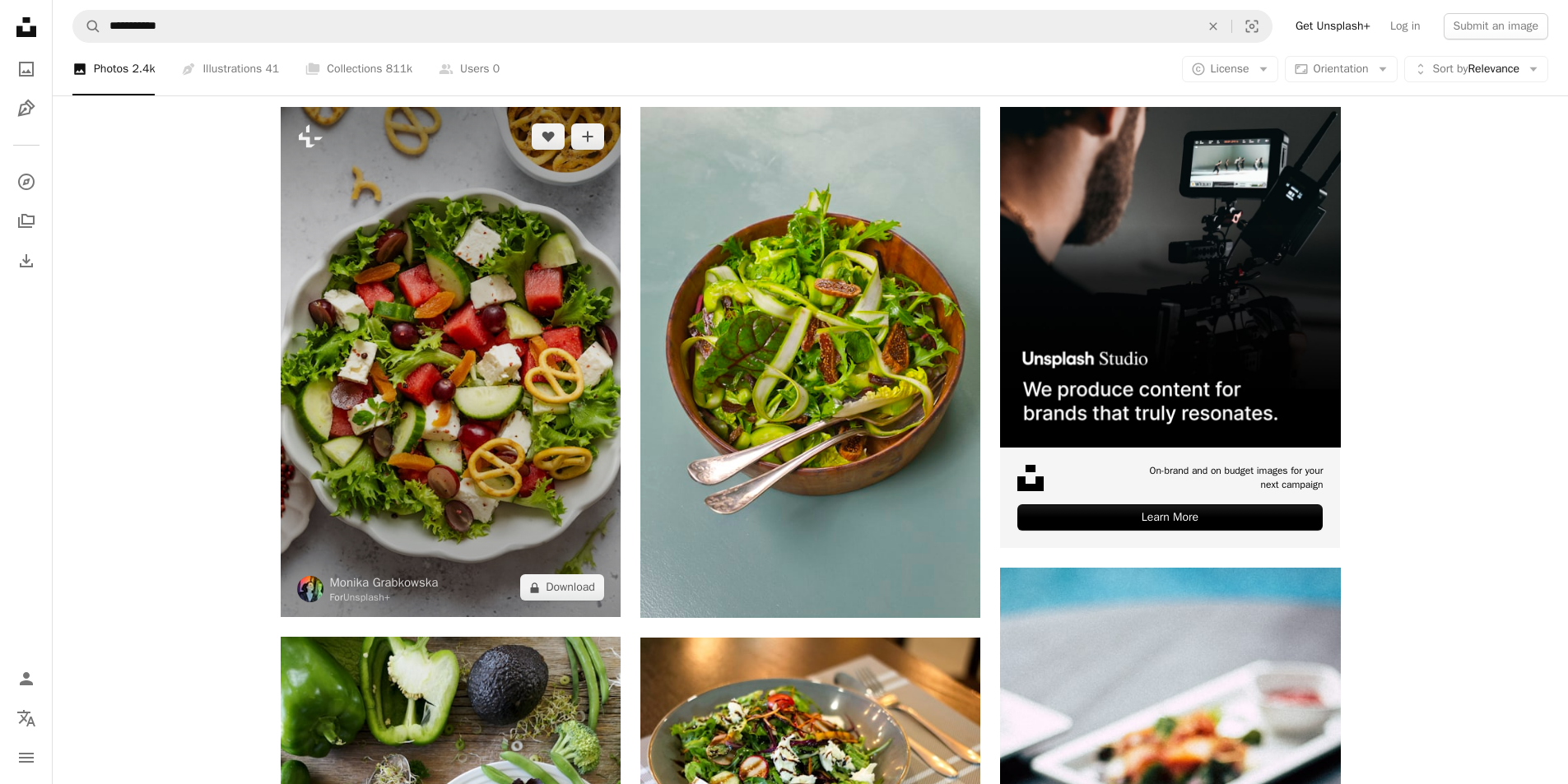 click at bounding box center (450, 362) 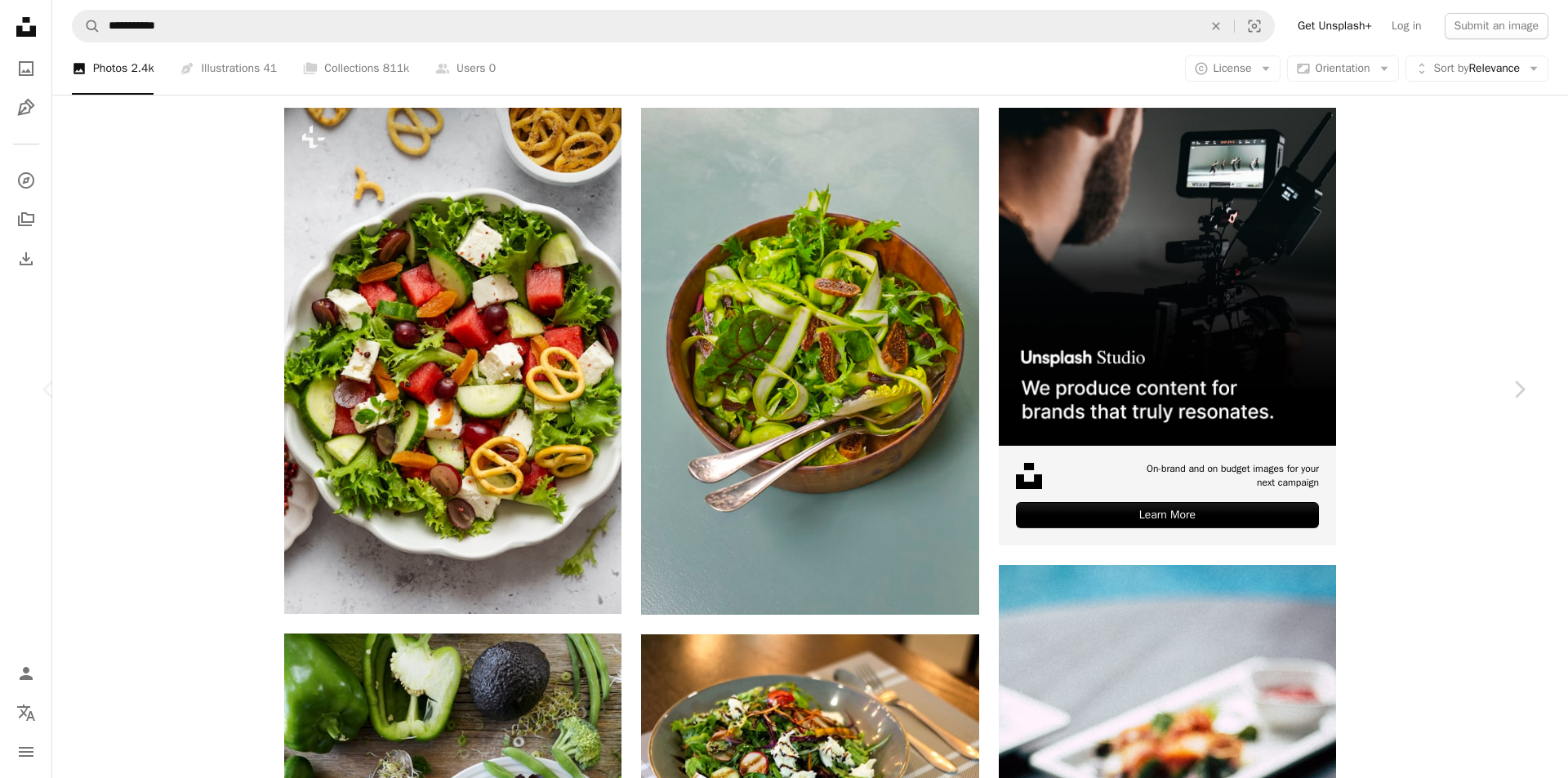 drag, startPoint x: 363, startPoint y: 269, endPoint x: 848, endPoint y: 426, distance: 509.7784 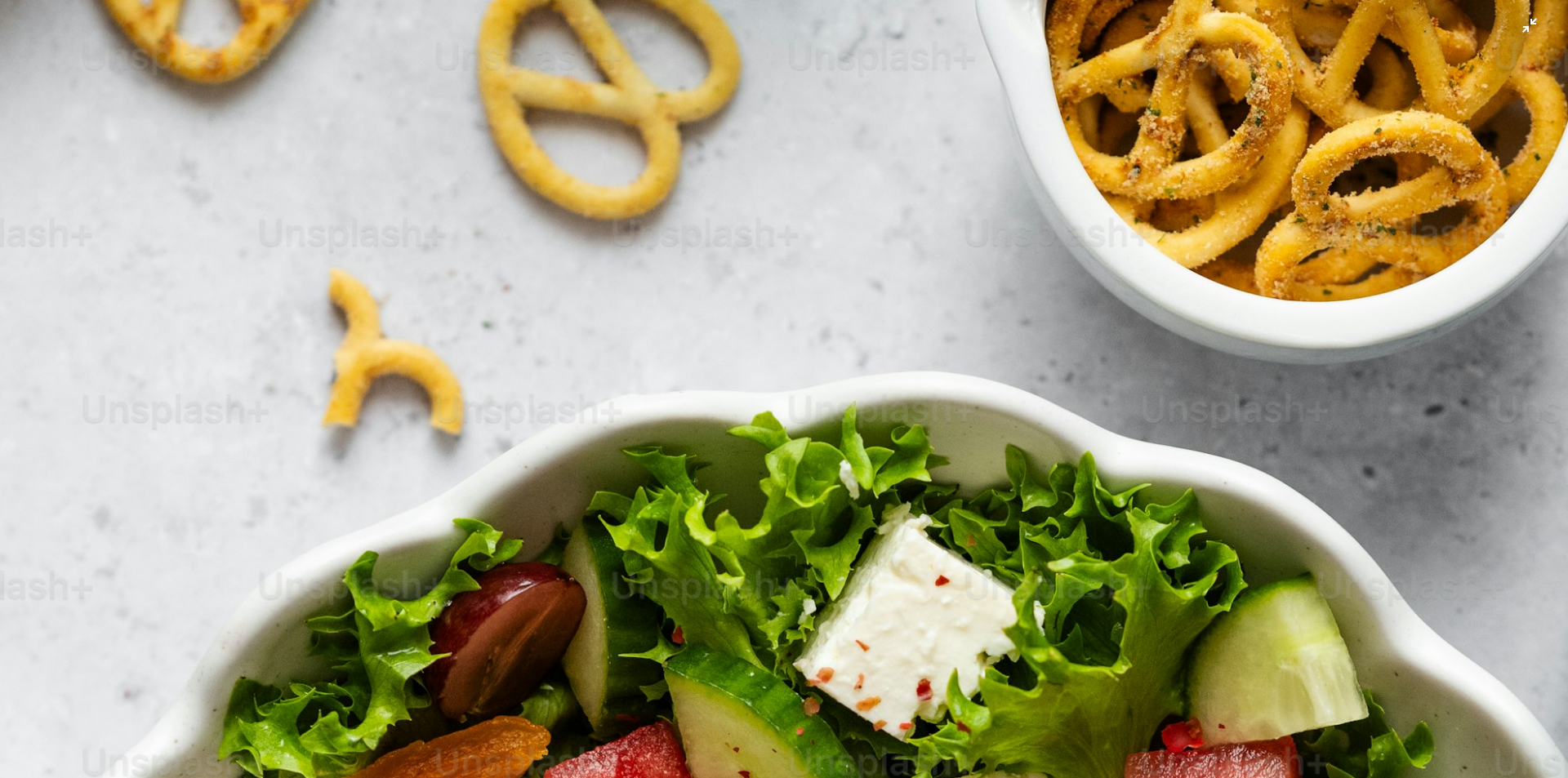 scroll, scrollTop: 770, scrollLeft: 0, axis: vertical 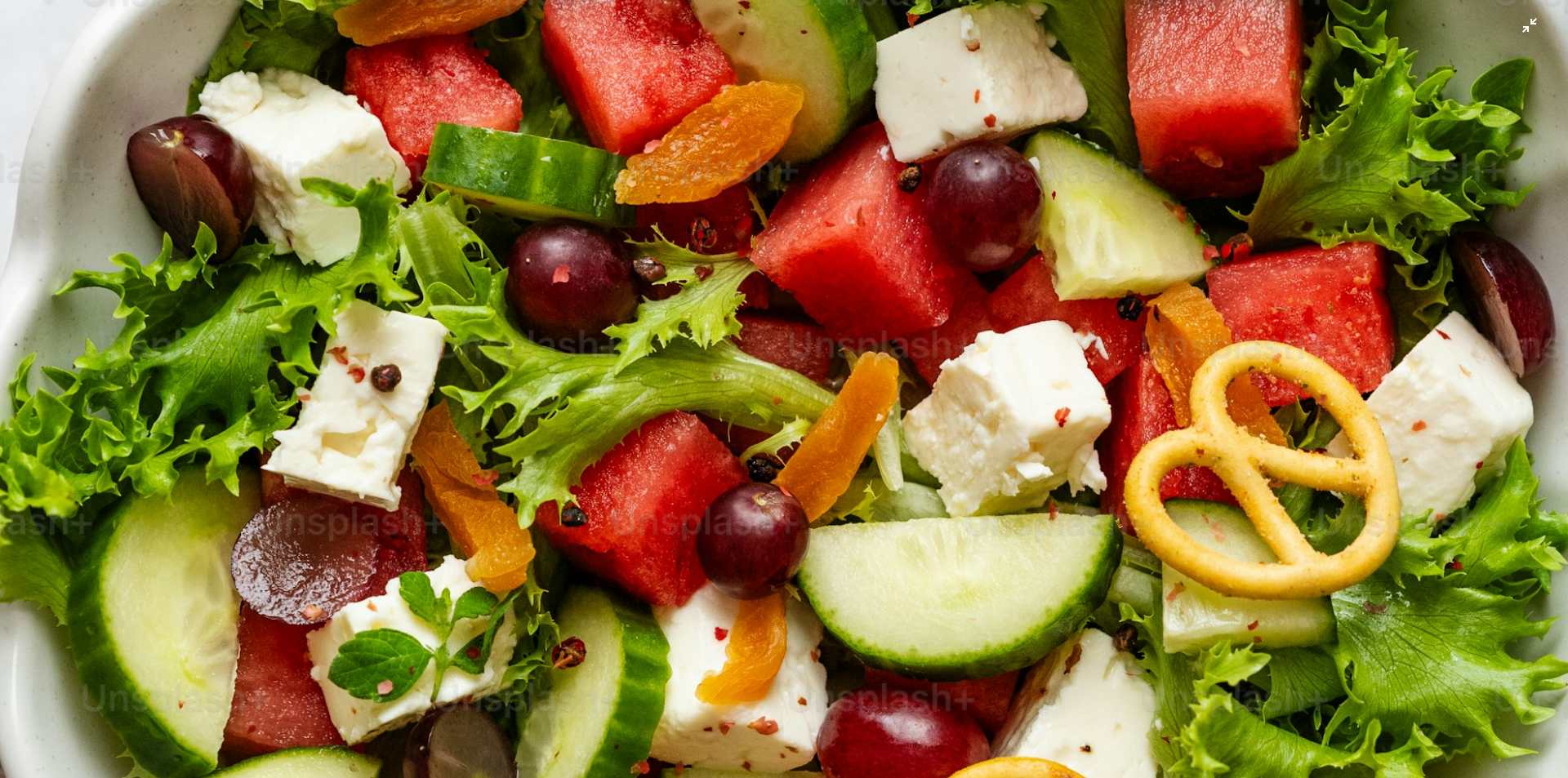 click at bounding box center [784, 406] 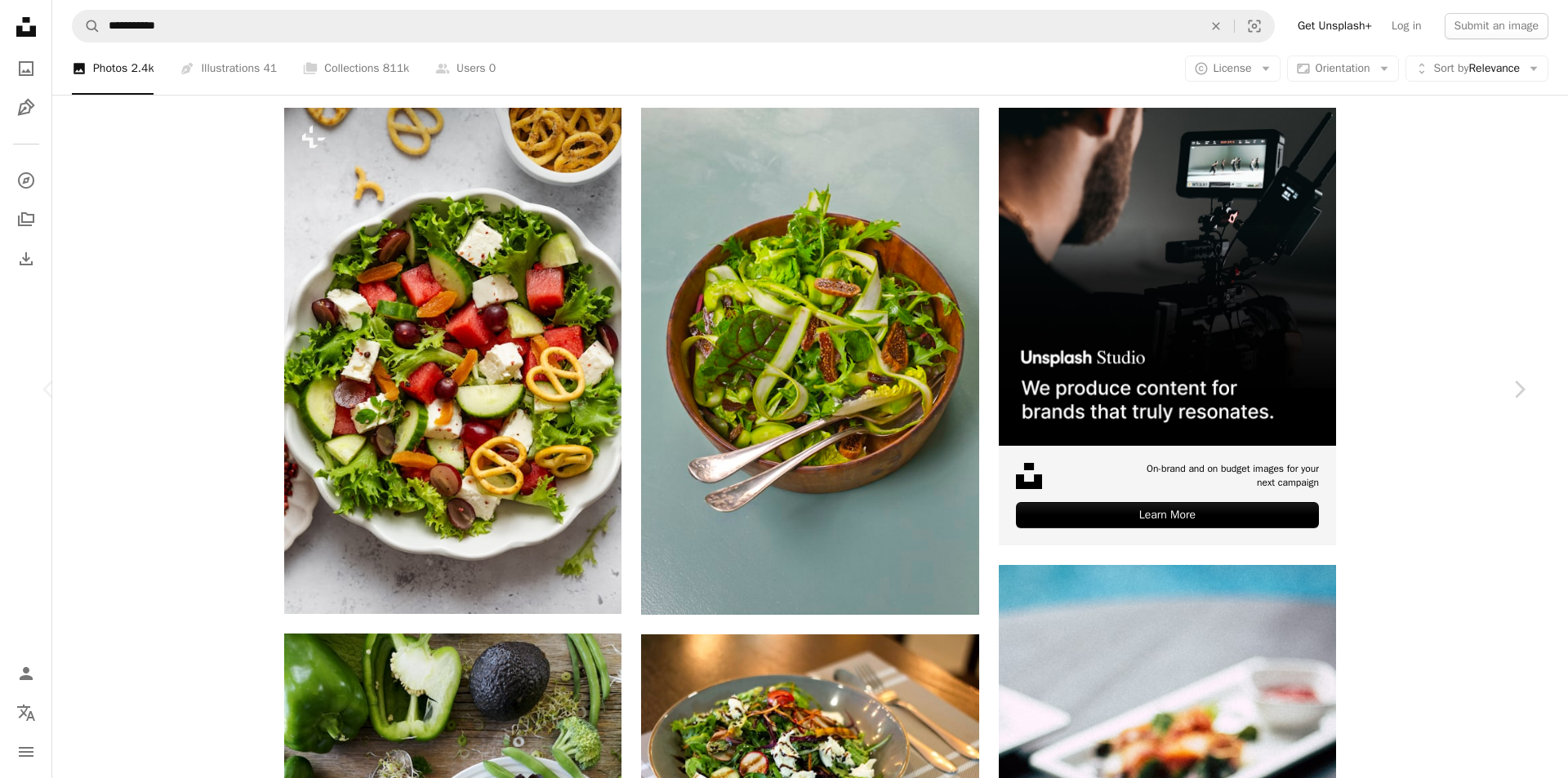 click at bounding box center (777, 4176) 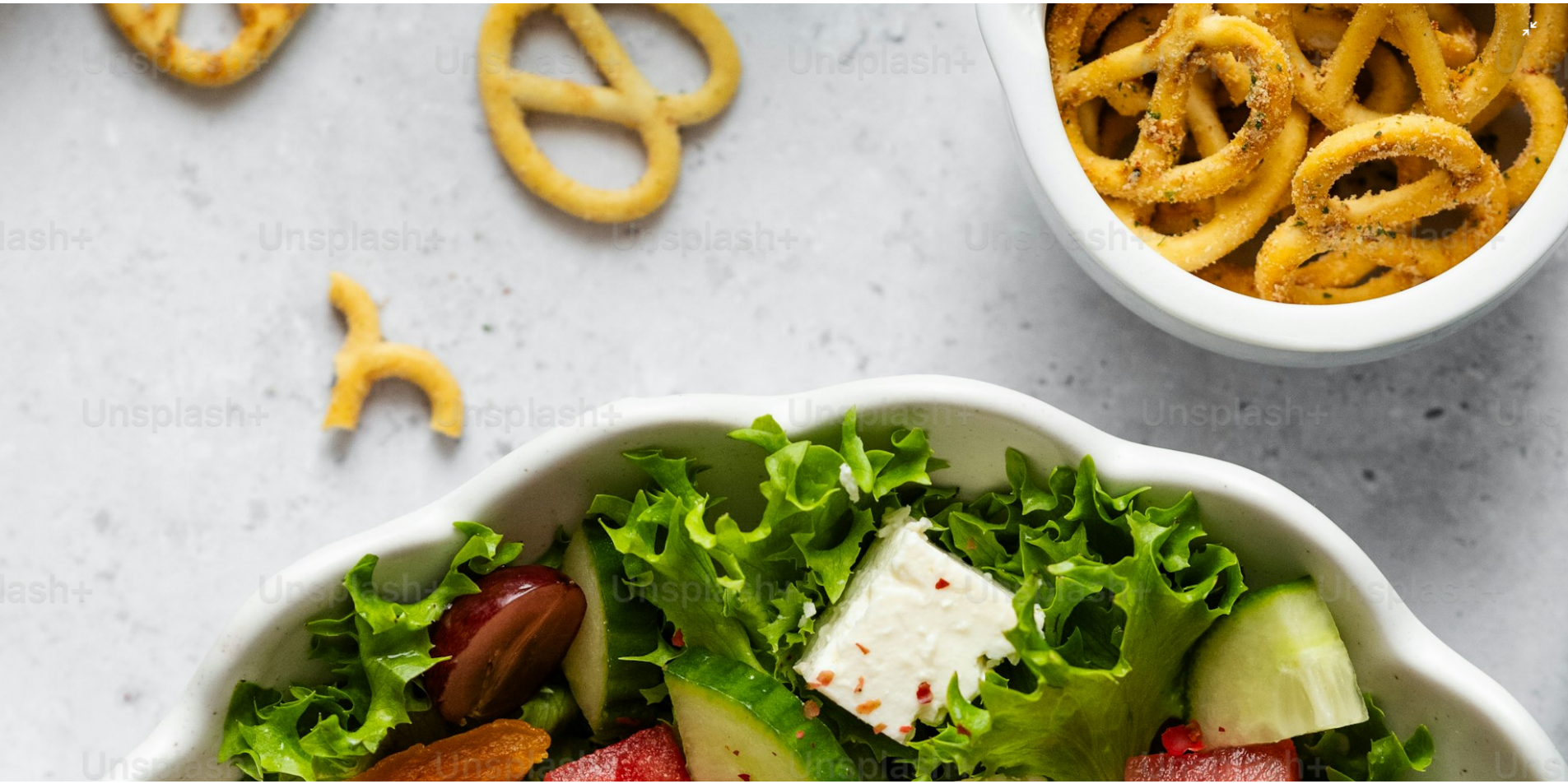 scroll, scrollTop: 776, scrollLeft: 0, axis: vertical 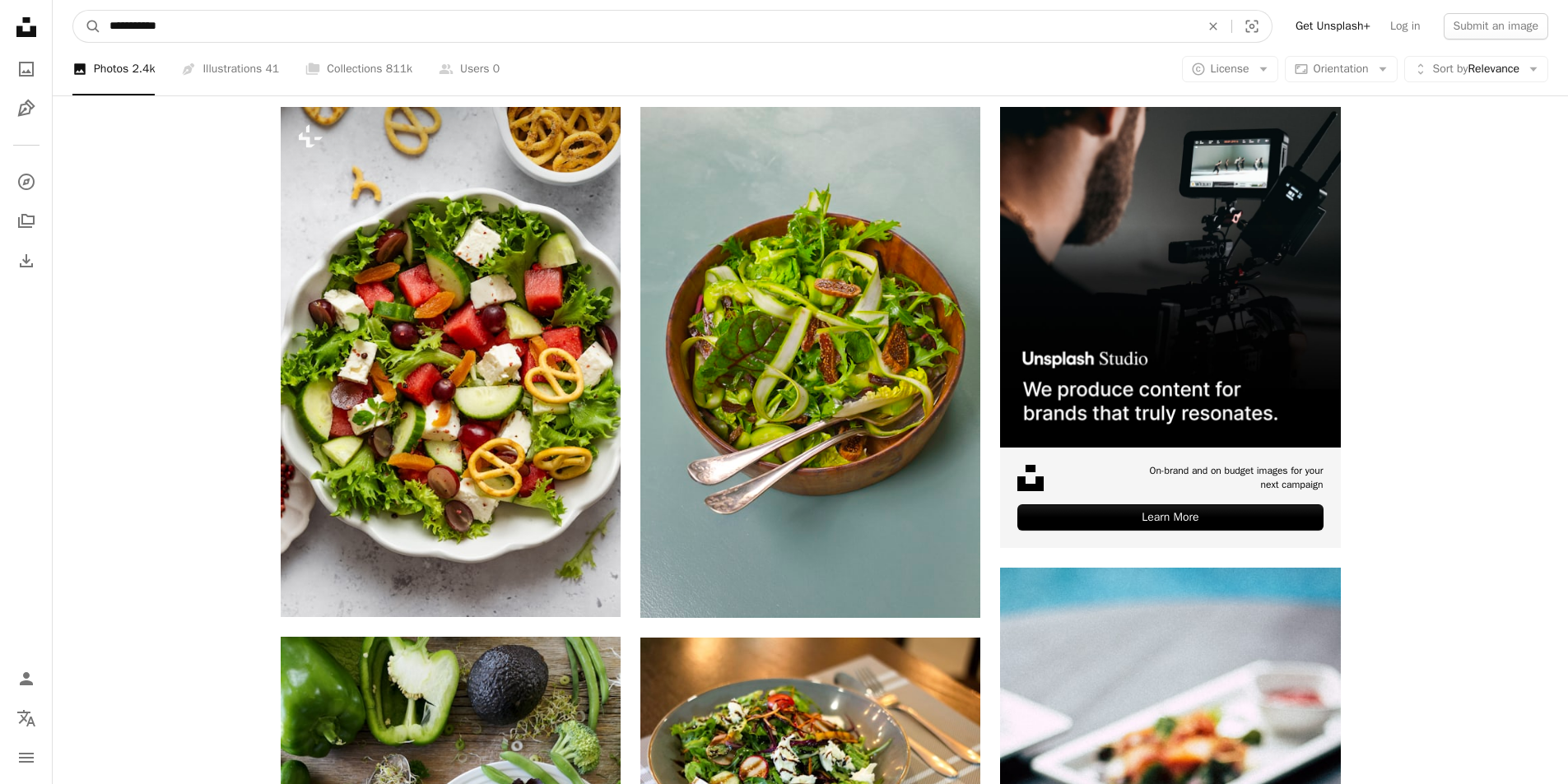 click on "**********" at bounding box center [648, 26] 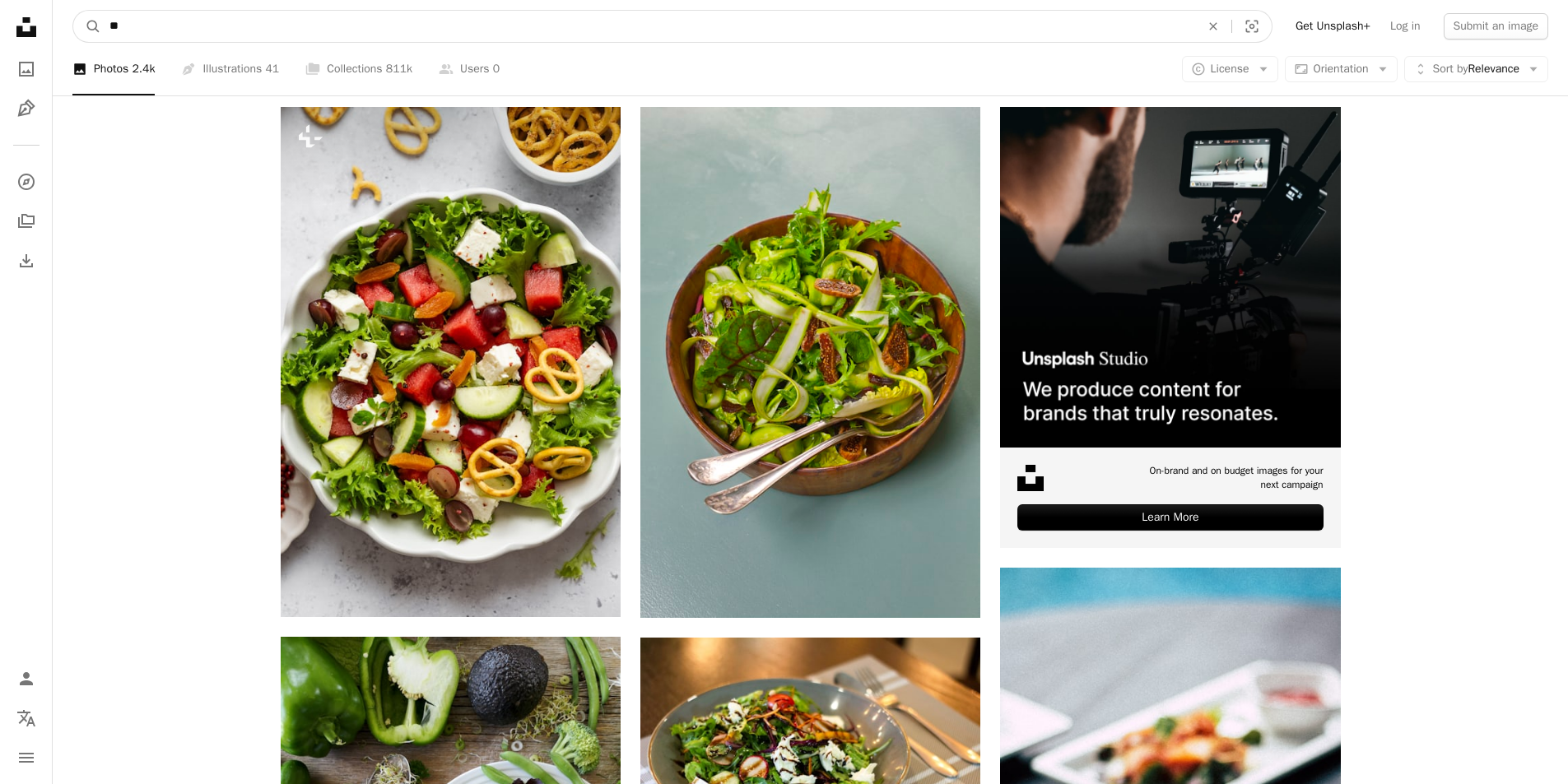type on "*" 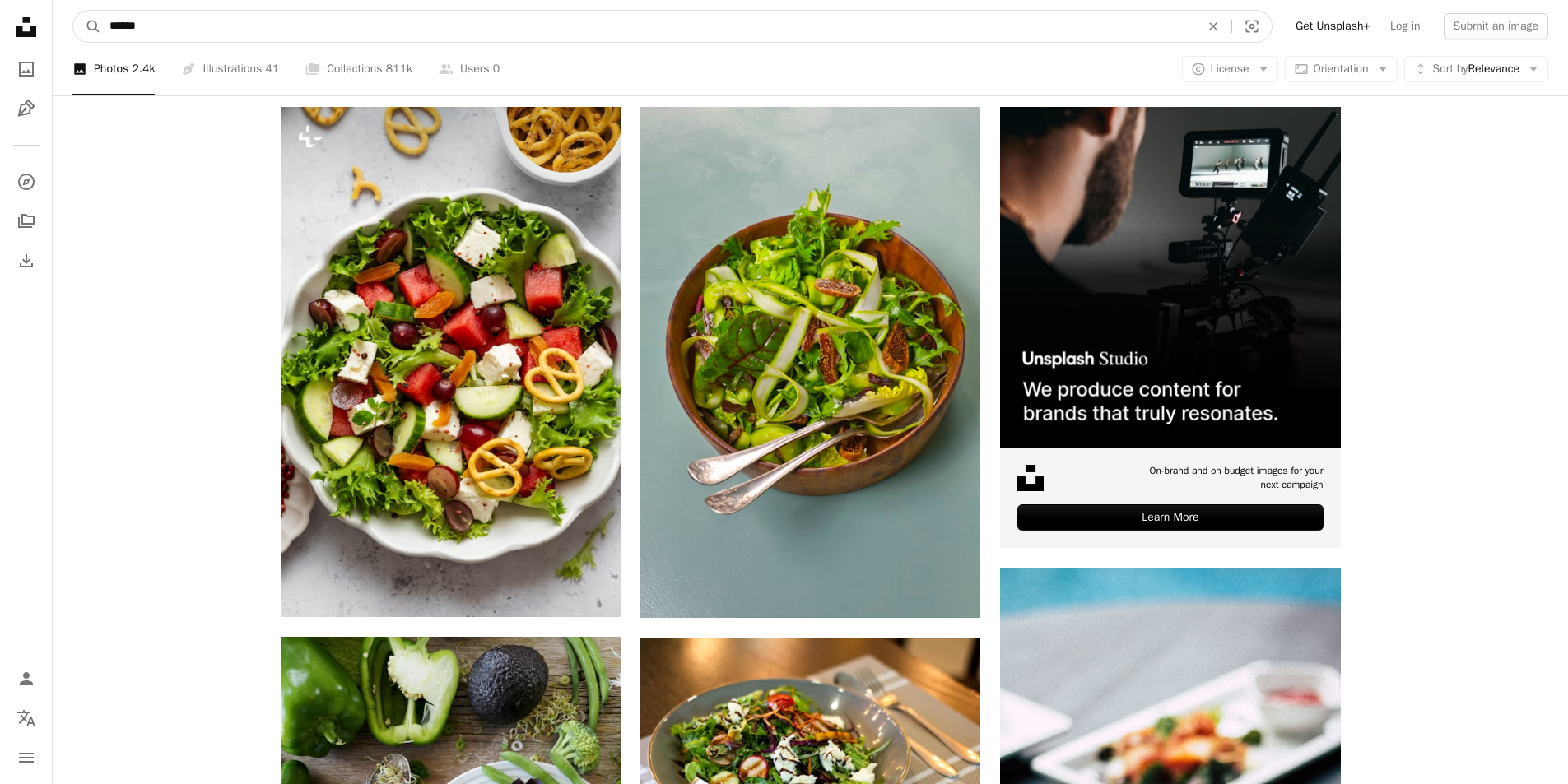 type on "******" 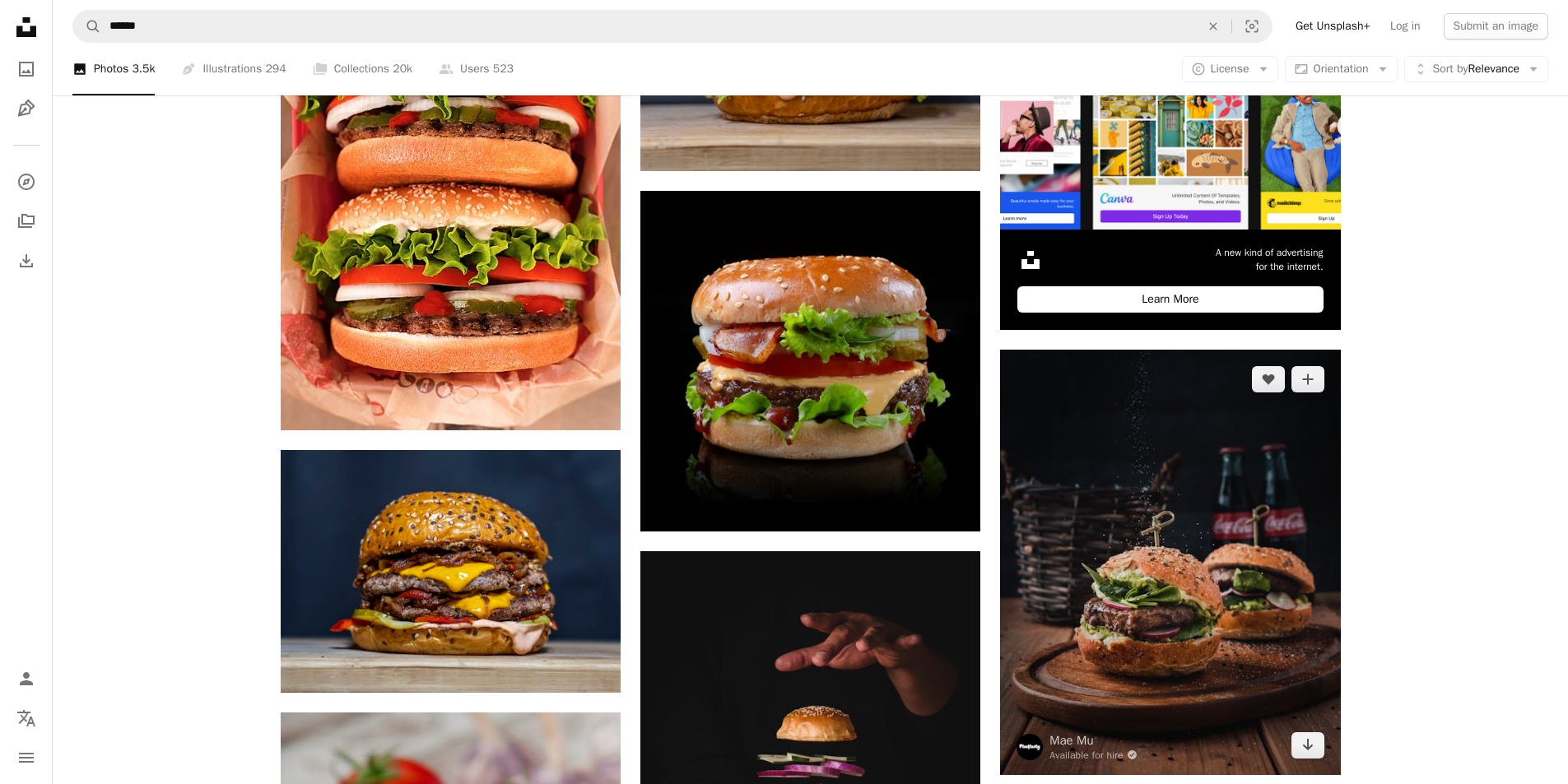 scroll, scrollTop: 576, scrollLeft: 0, axis: vertical 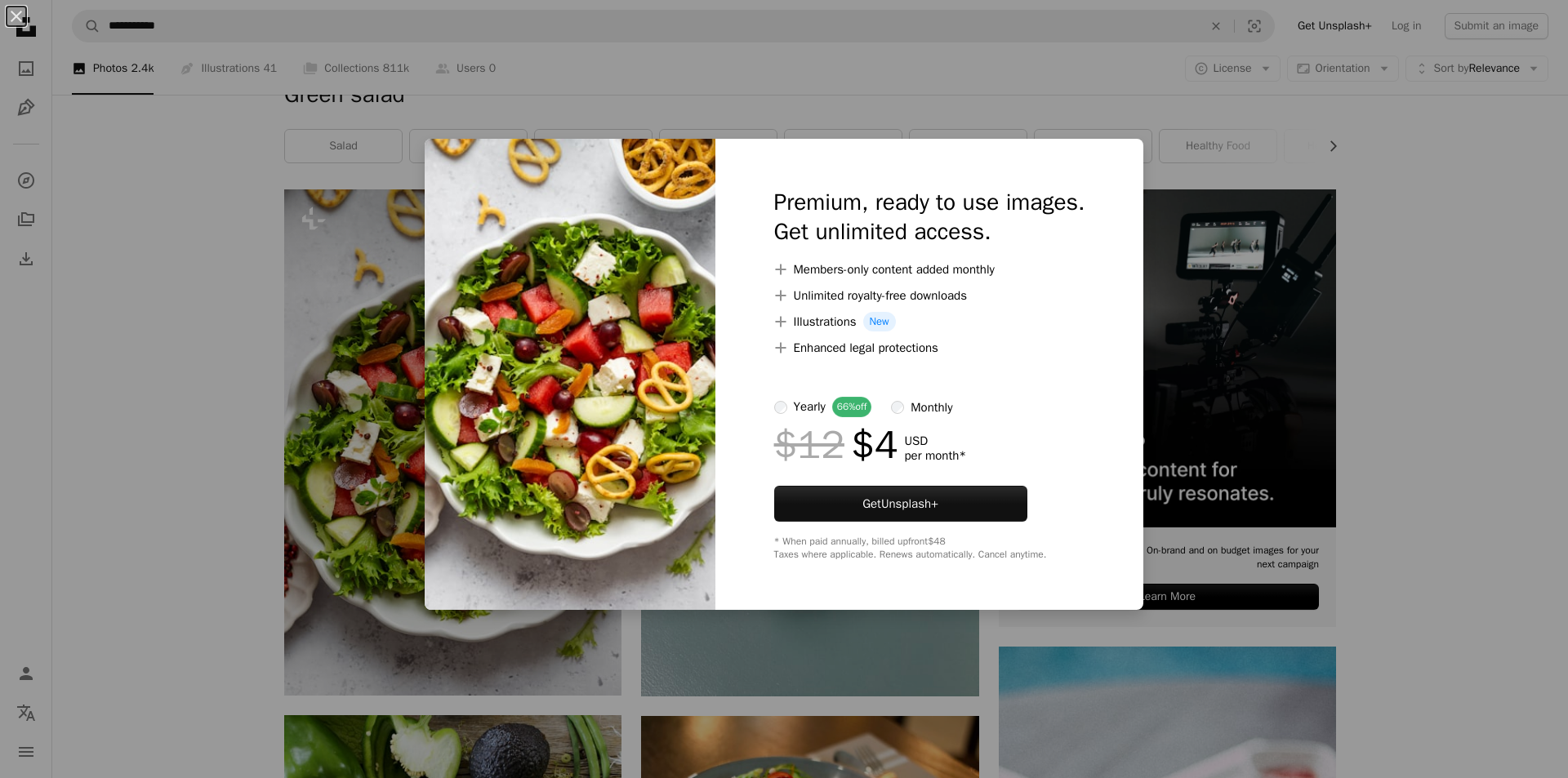 click on "An X shape Premium, ready to use images. Get unlimited access. A plus sign Members-only content added monthly A plus sign Unlimited royalty-free downloads A plus sign Illustrations  New A plus sign Enhanced legal protections yearly 66%  off monthly $12   $4 USD per month * Get  Unsplash+ * When paid annually, billed upfront  $48 Taxes where applicable. Renews automatically. Cancel anytime." at bounding box center (784, 389) 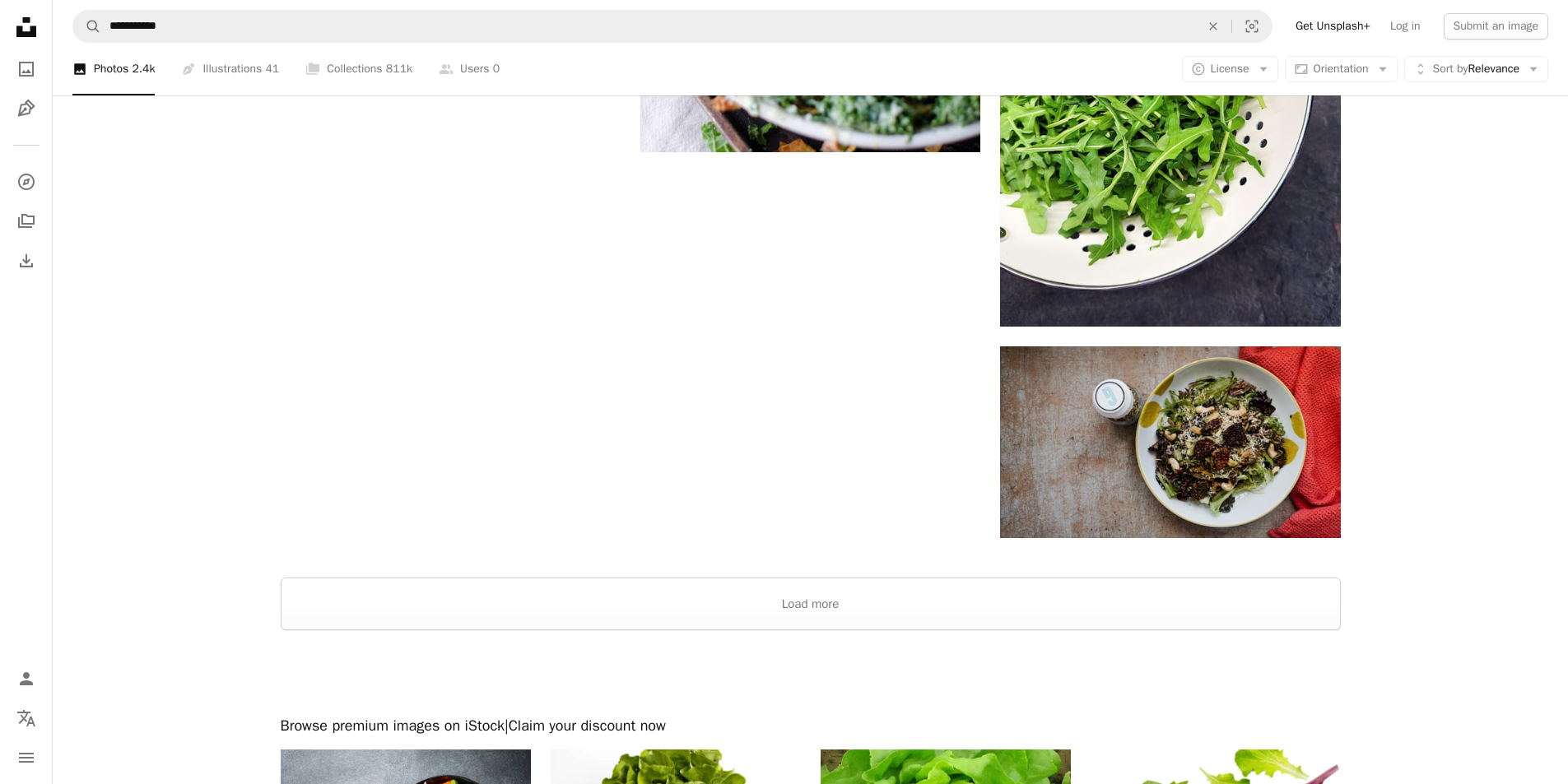 scroll, scrollTop: 2962, scrollLeft: 0, axis: vertical 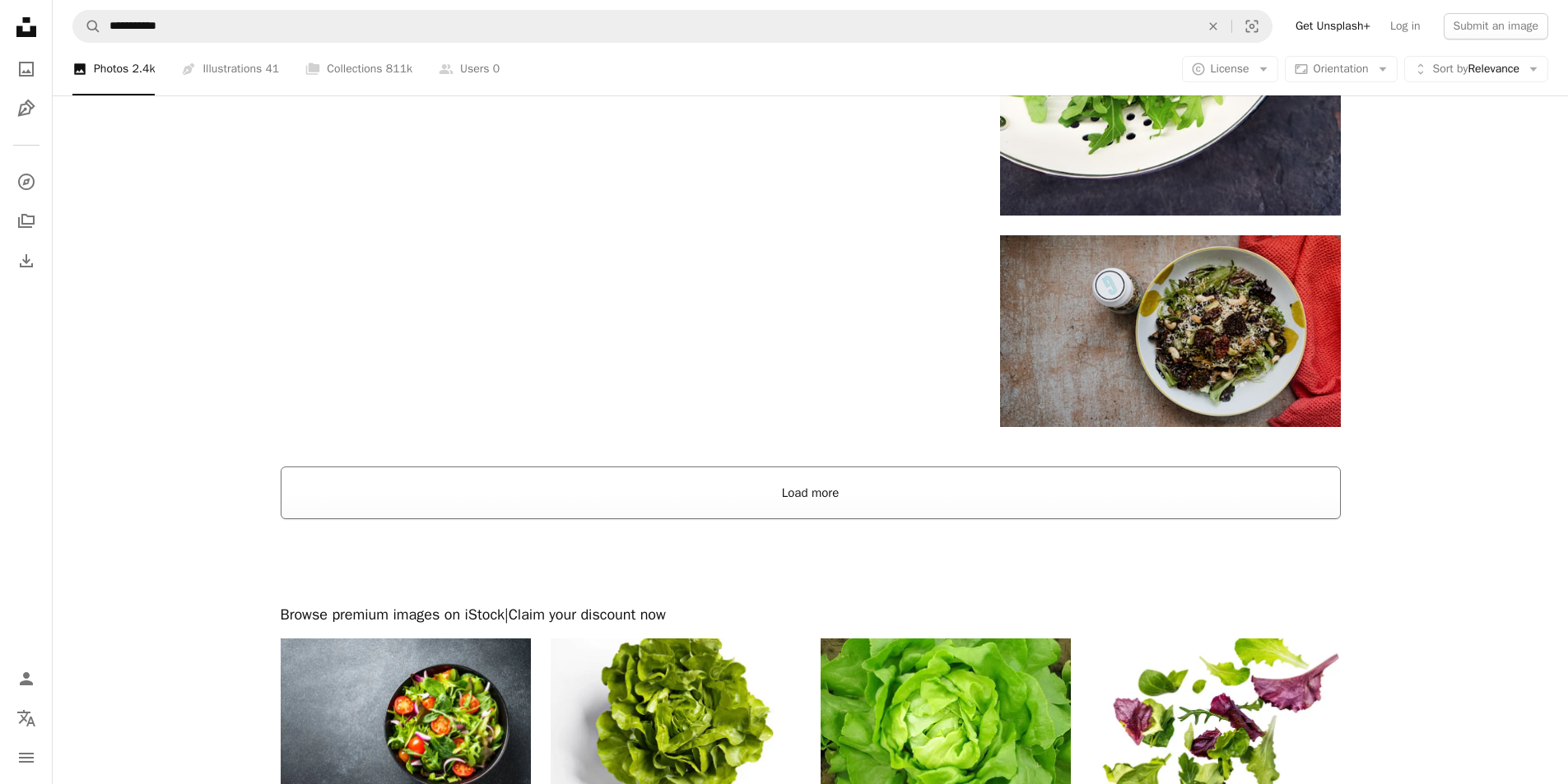 click on "Load more" at bounding box center (811, 493) 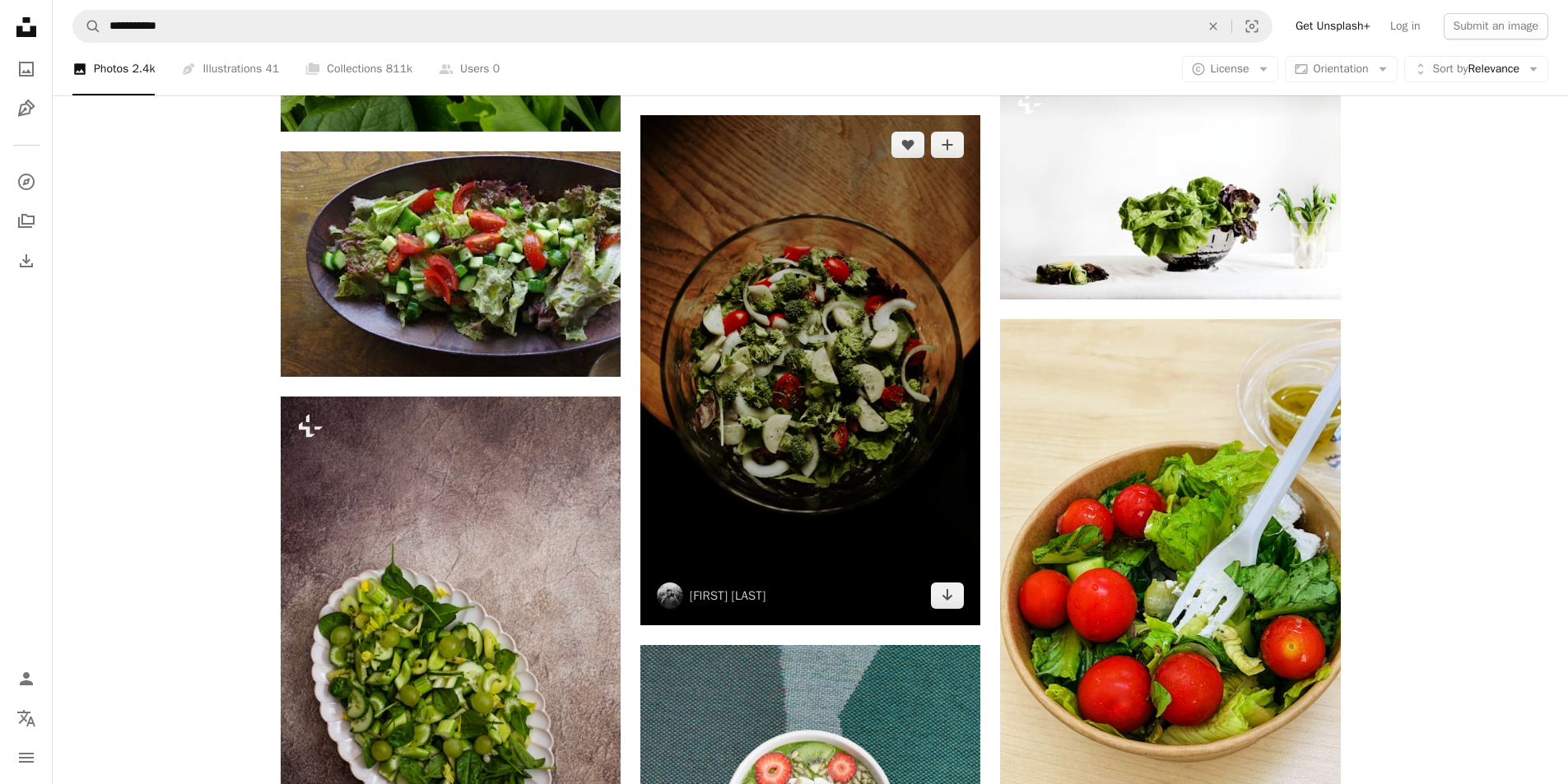 scroll, scrollTop: 5841, scrollLeft: 0, axis: vertical 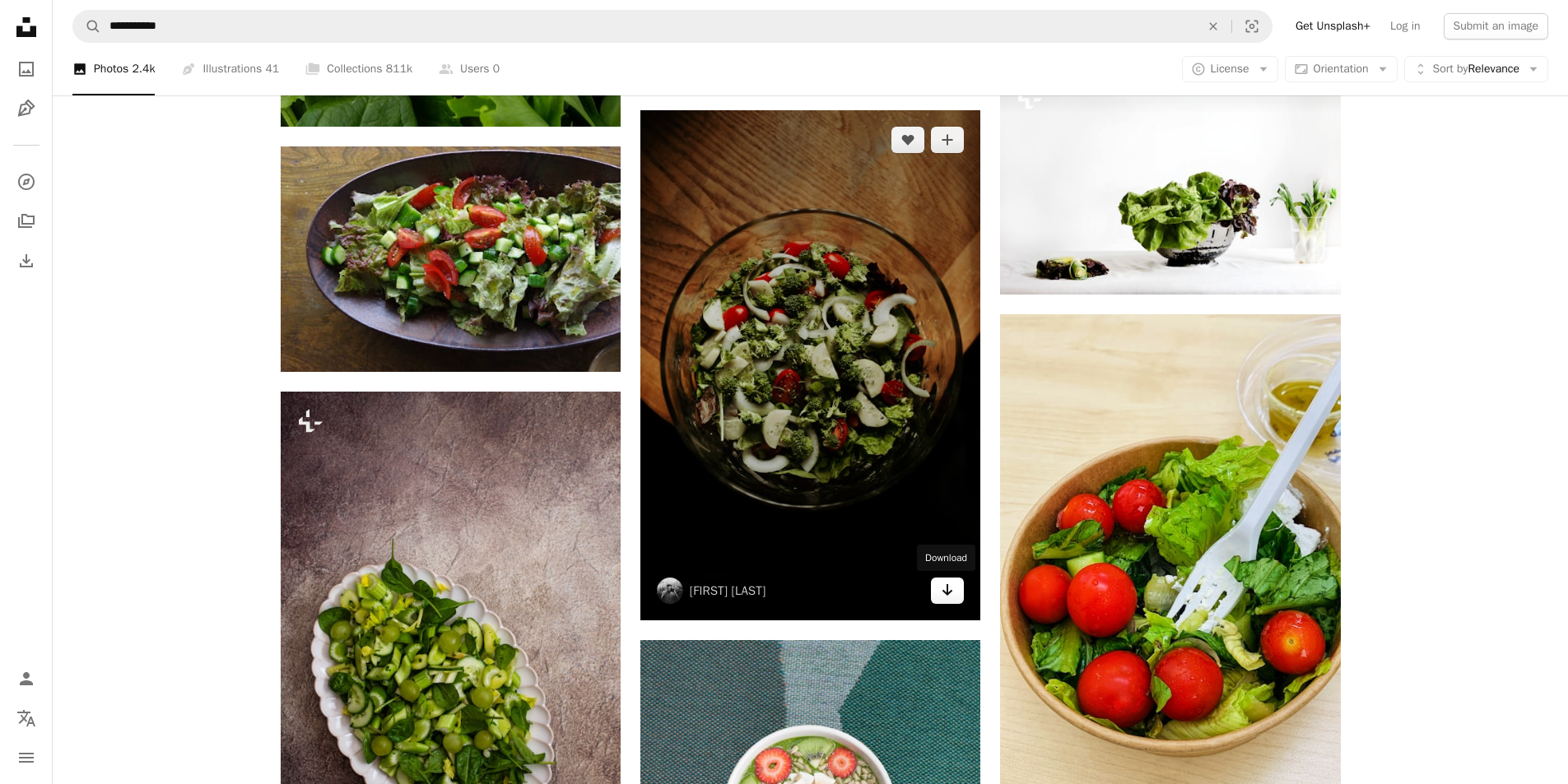click on "Arrow pointing down" 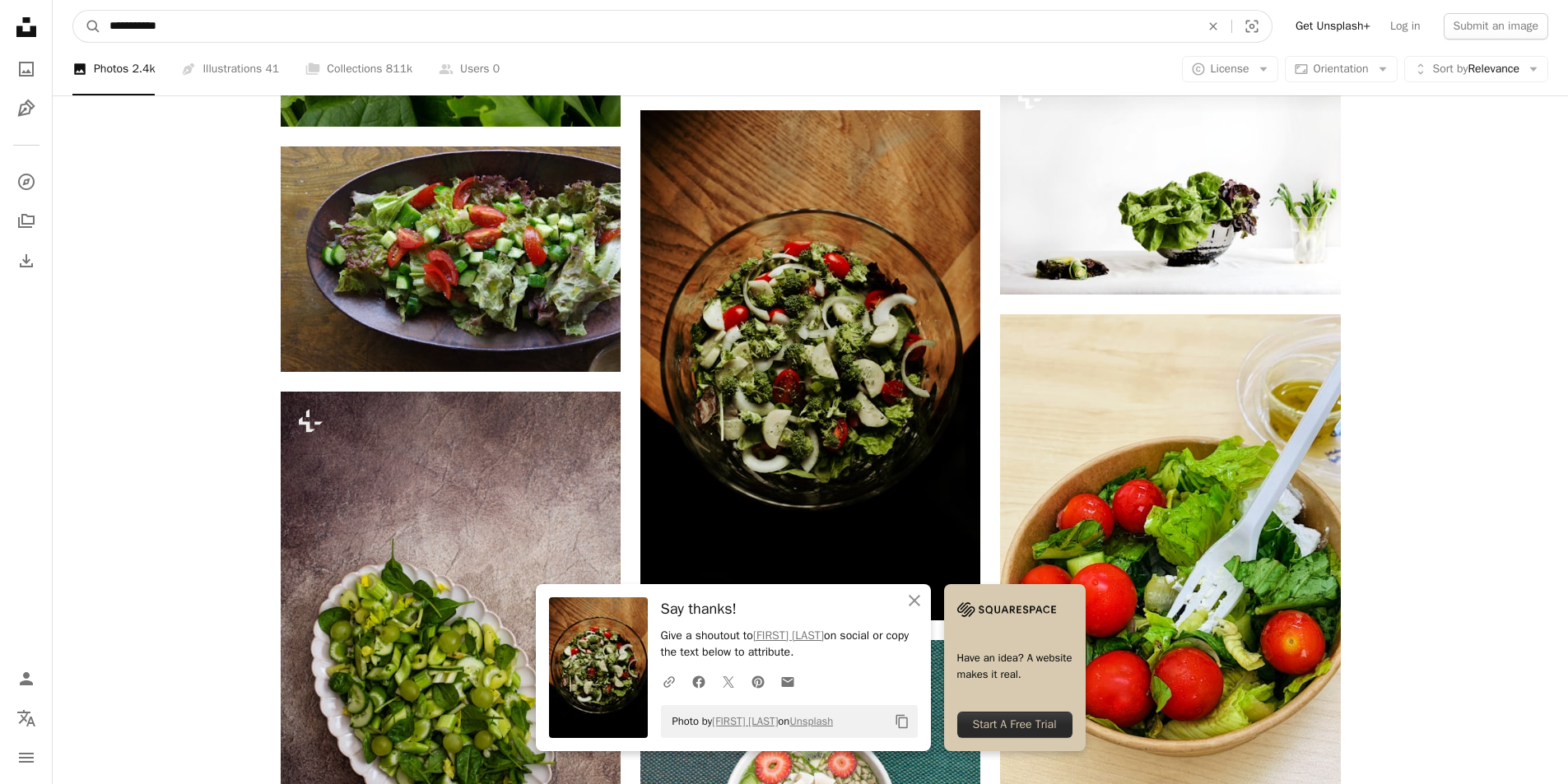 click on "**********" at bounding box center (648, 26) 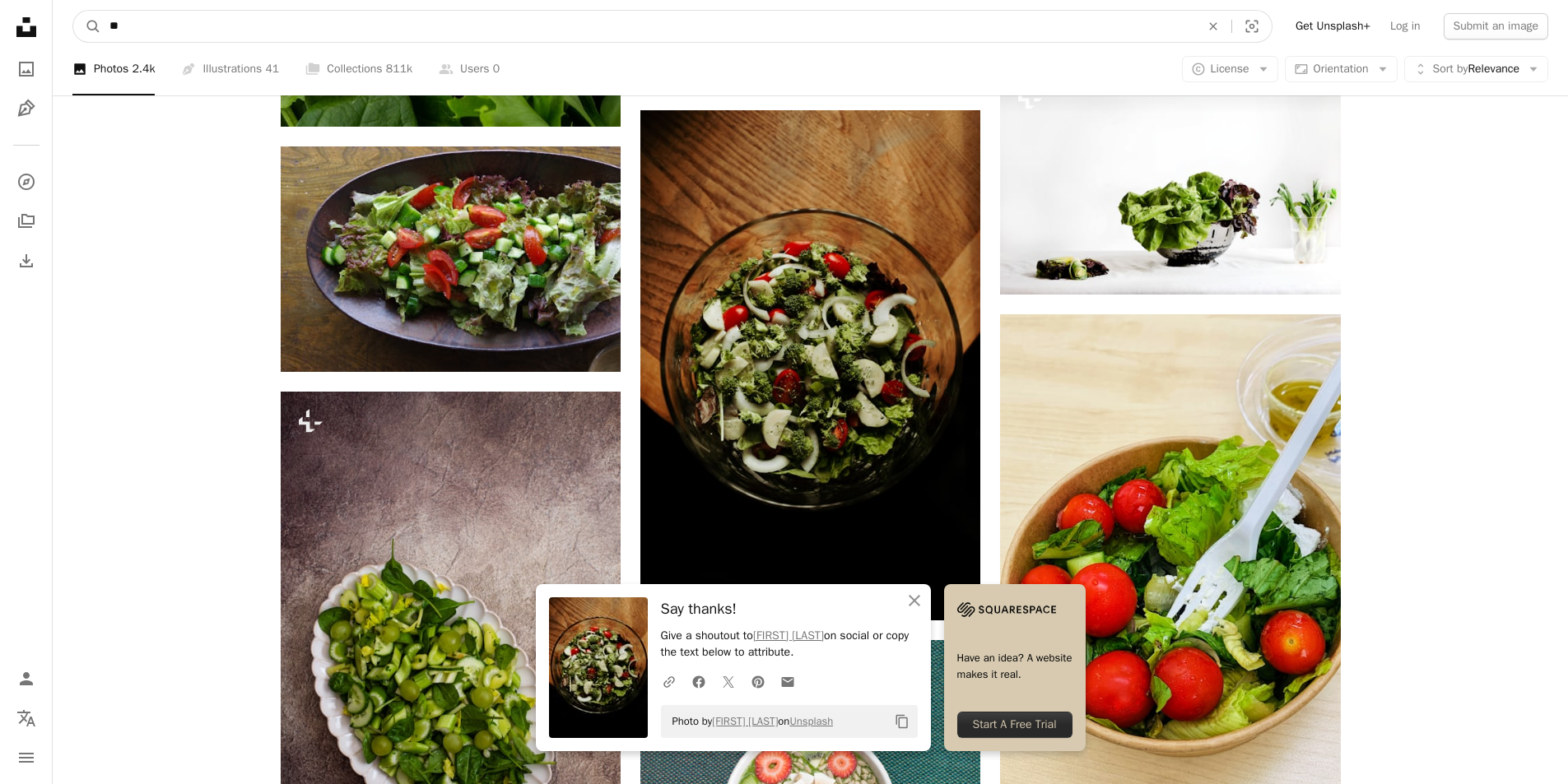 type on "*" 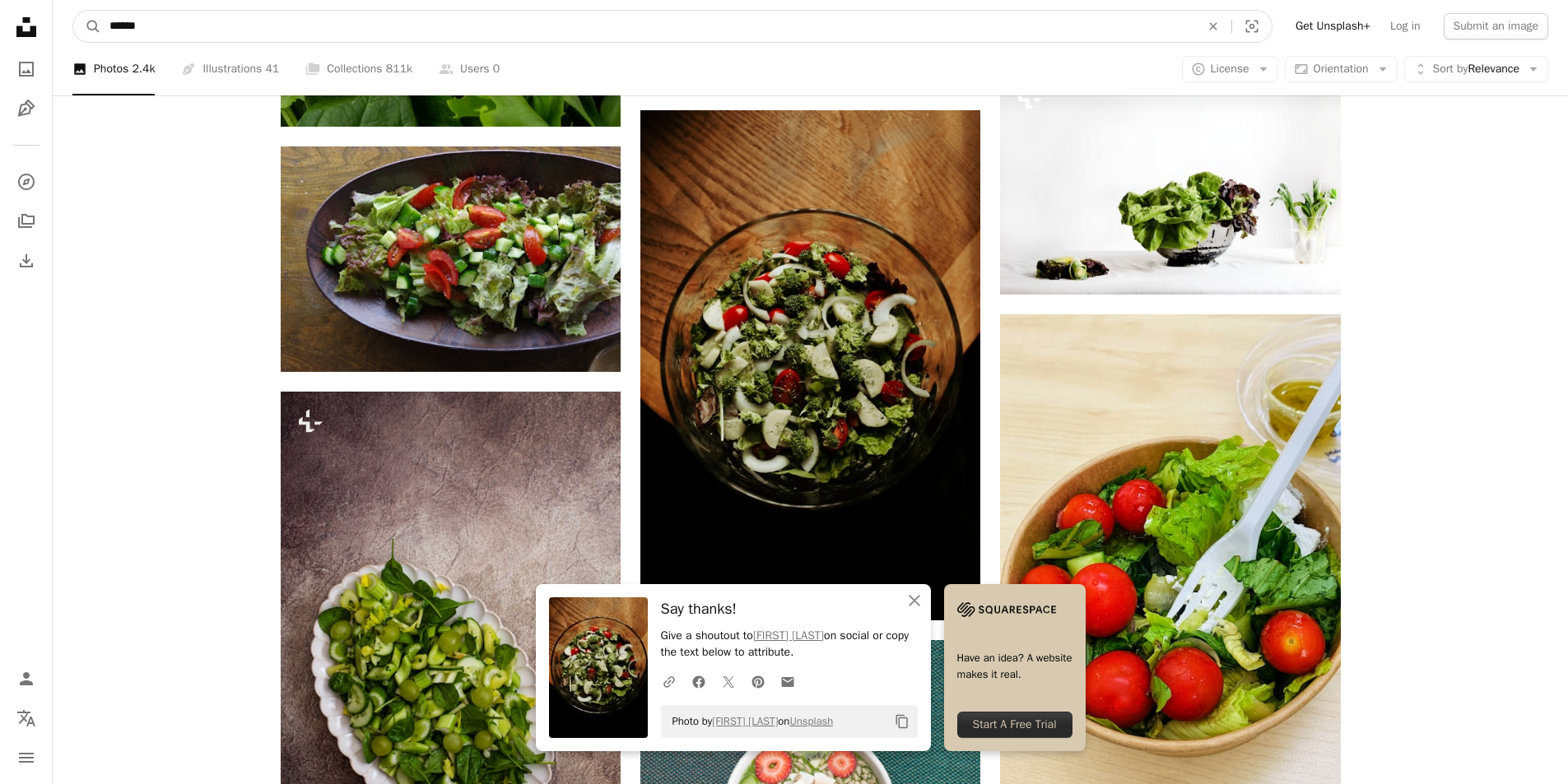 type on "******" 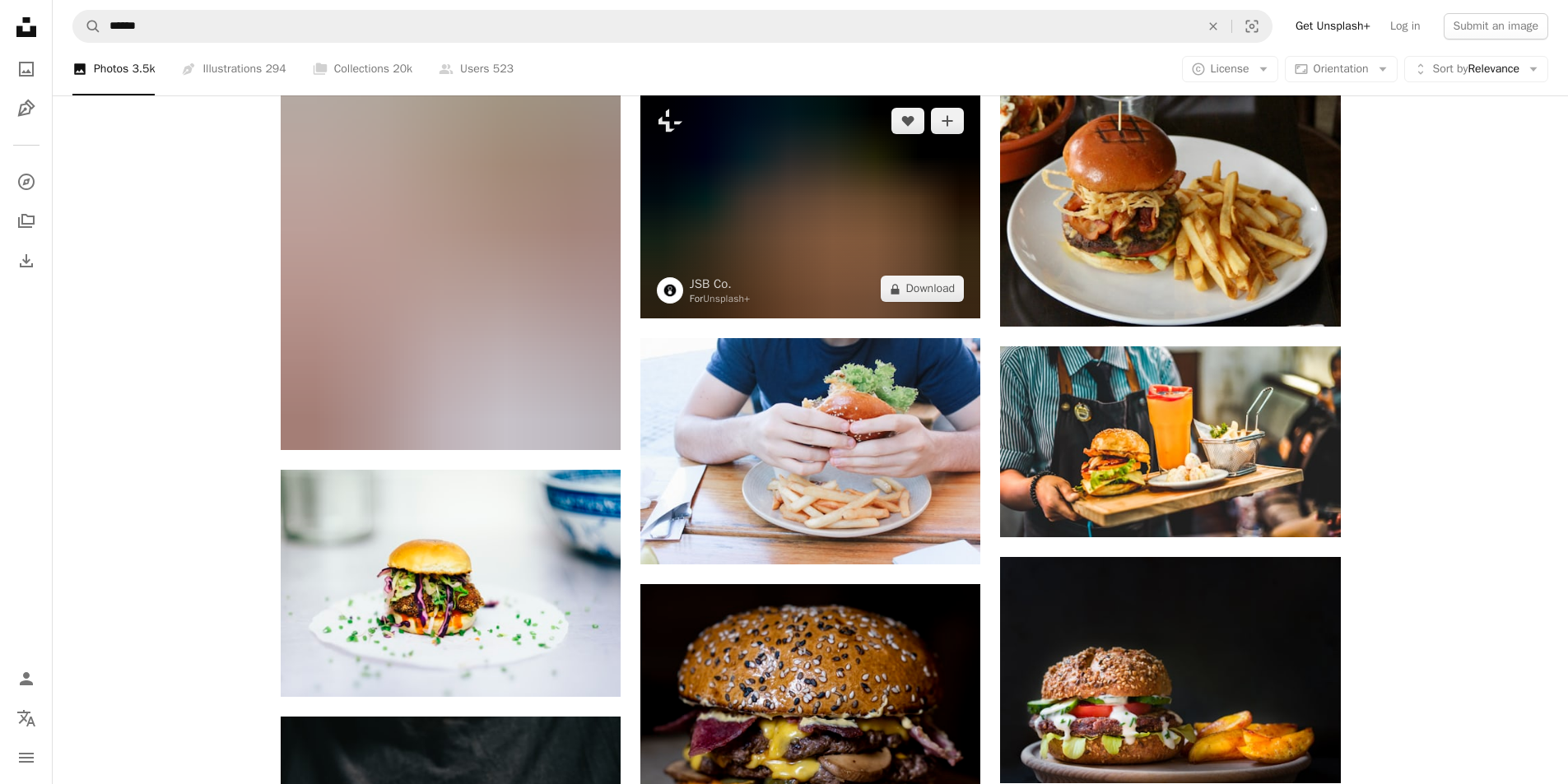 scroll, scrollTop: 21883, scrollLeft: 0, axis: vertical 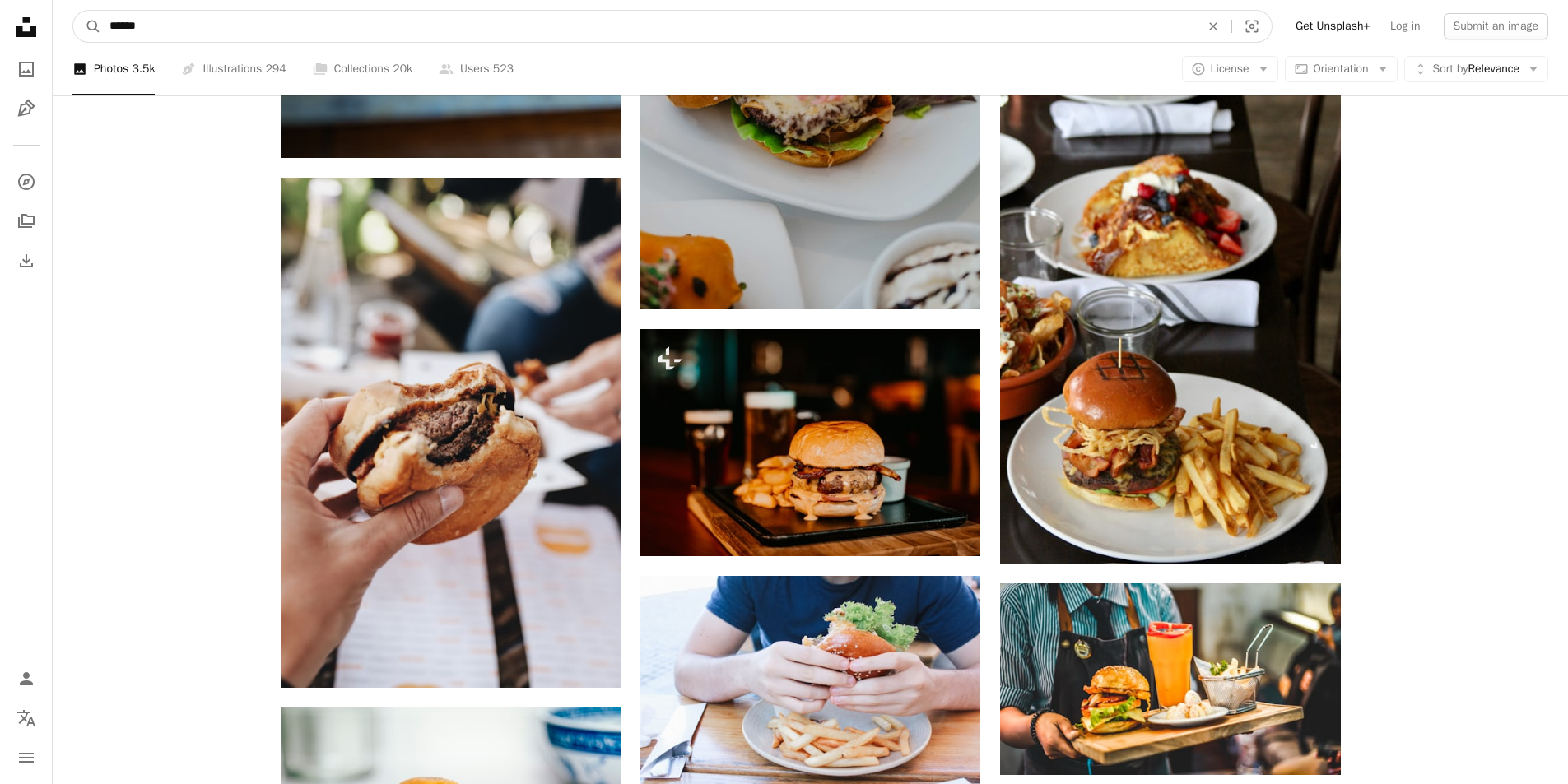 click on "******" at bounding box center [648, 26] 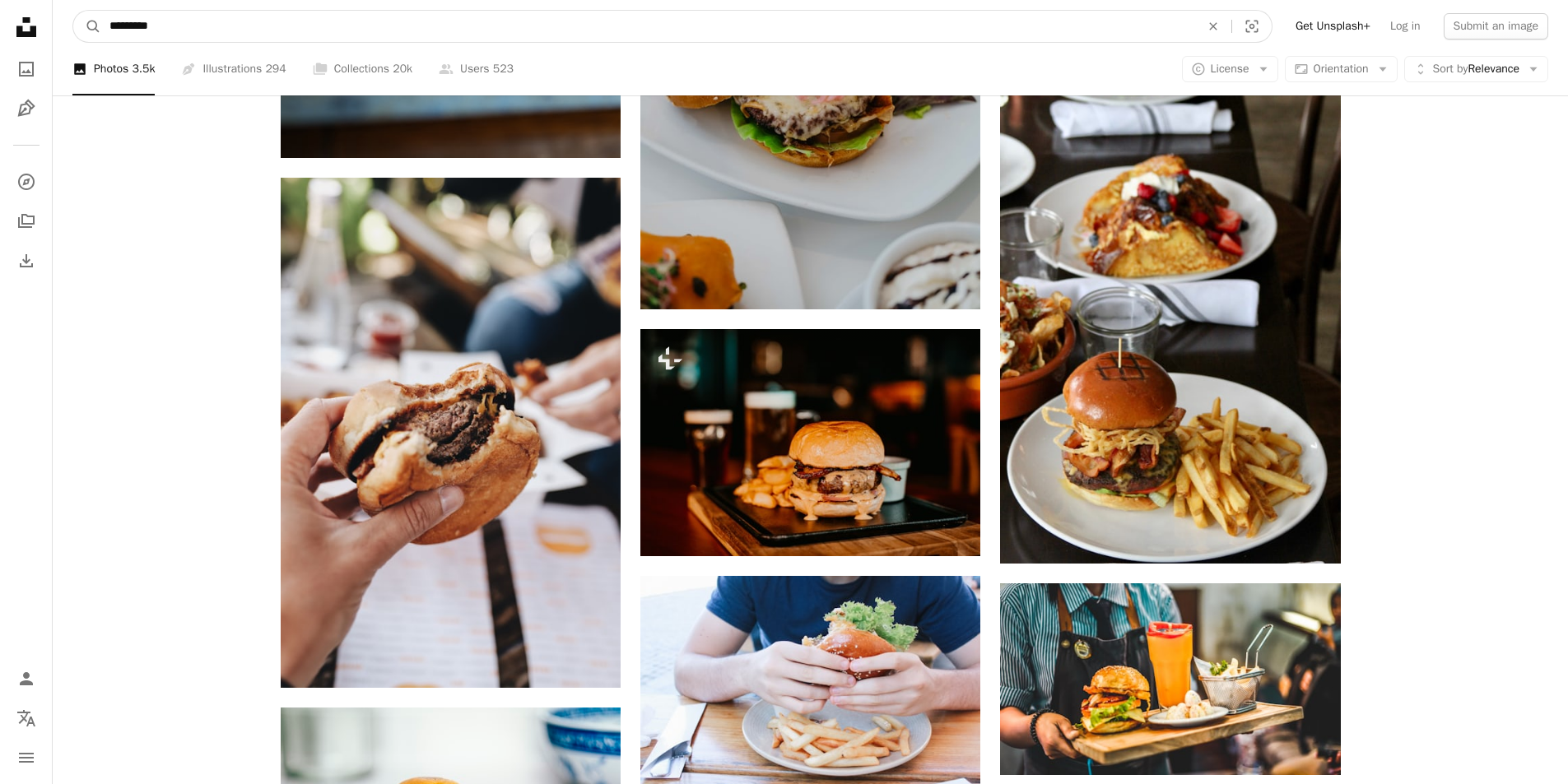 type on "**********" 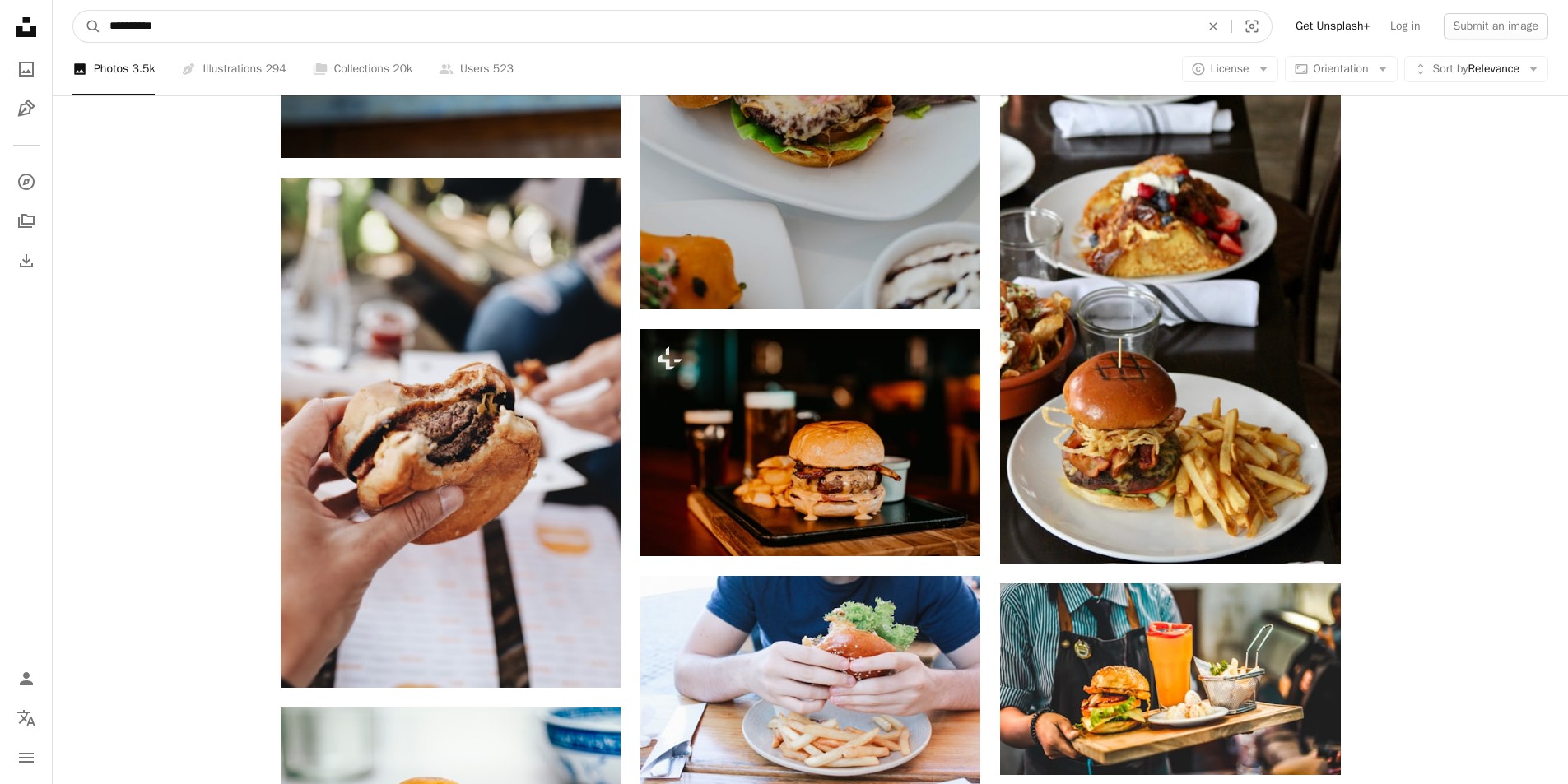 click on "A magnifying glass" at bounding box center (87, 26) 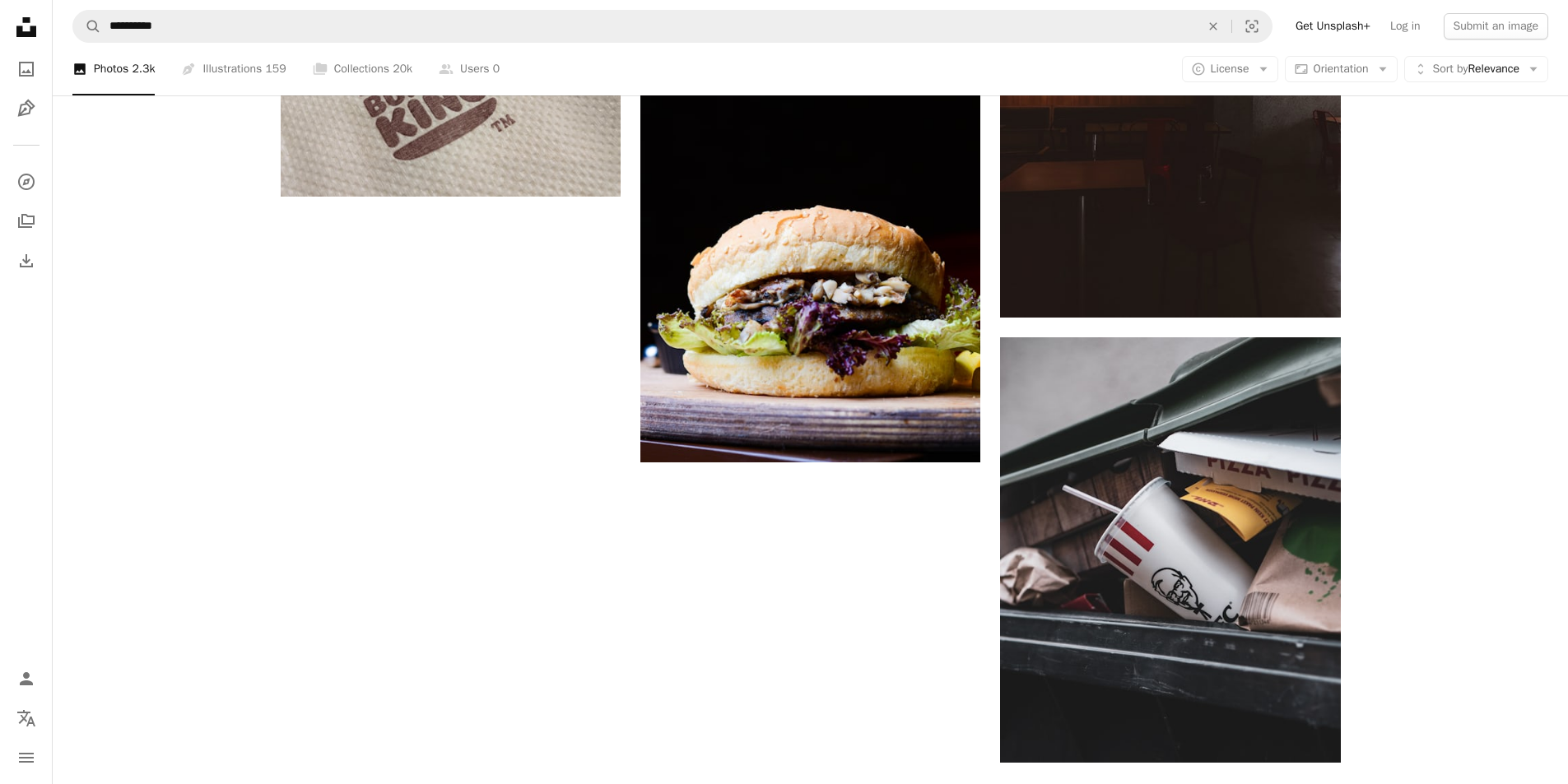 scroll, scrollTop: 1892, scrollLeft: 0, axis: vertical 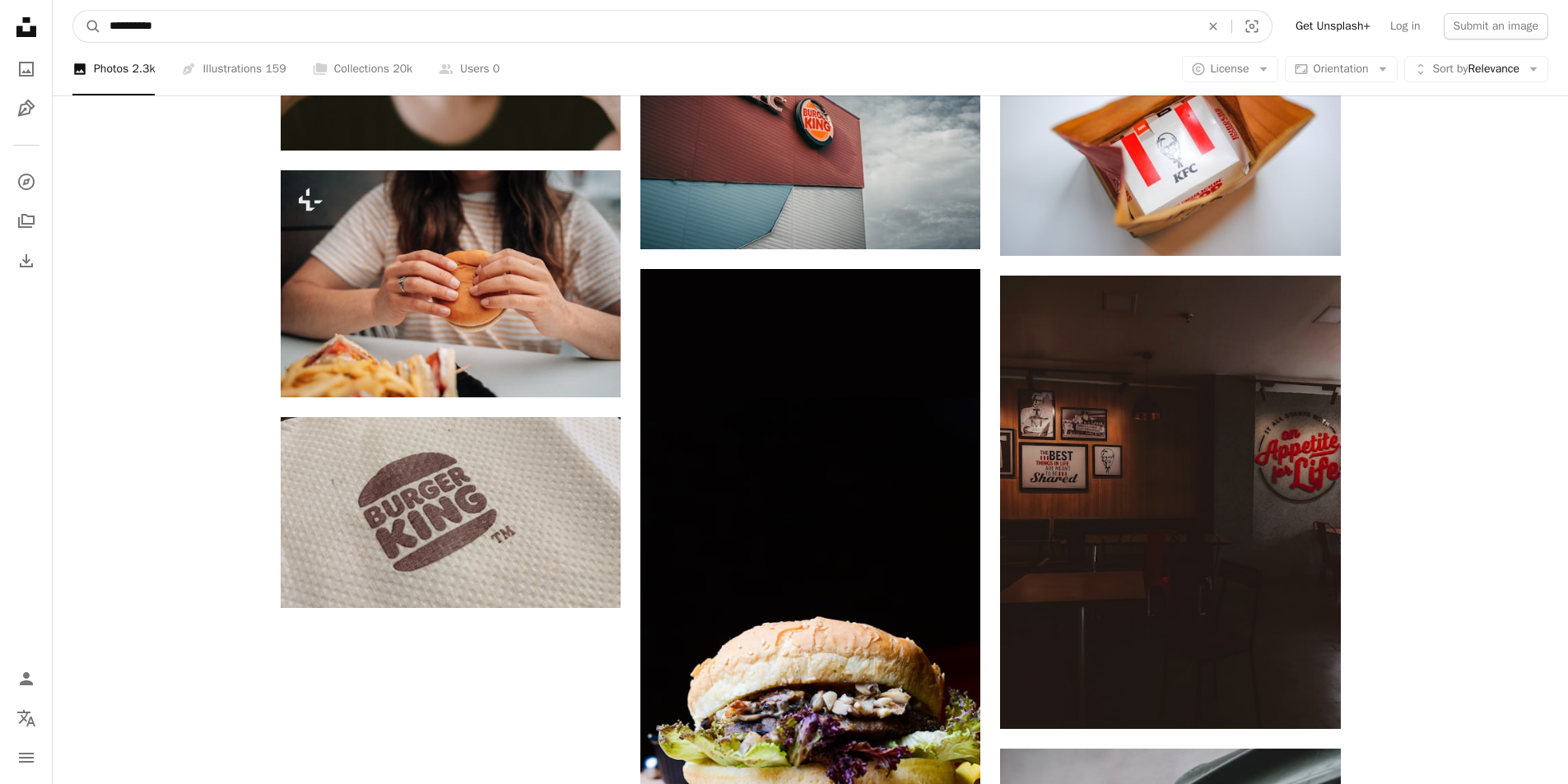 click on "**********" at bounding box center (648, 26) 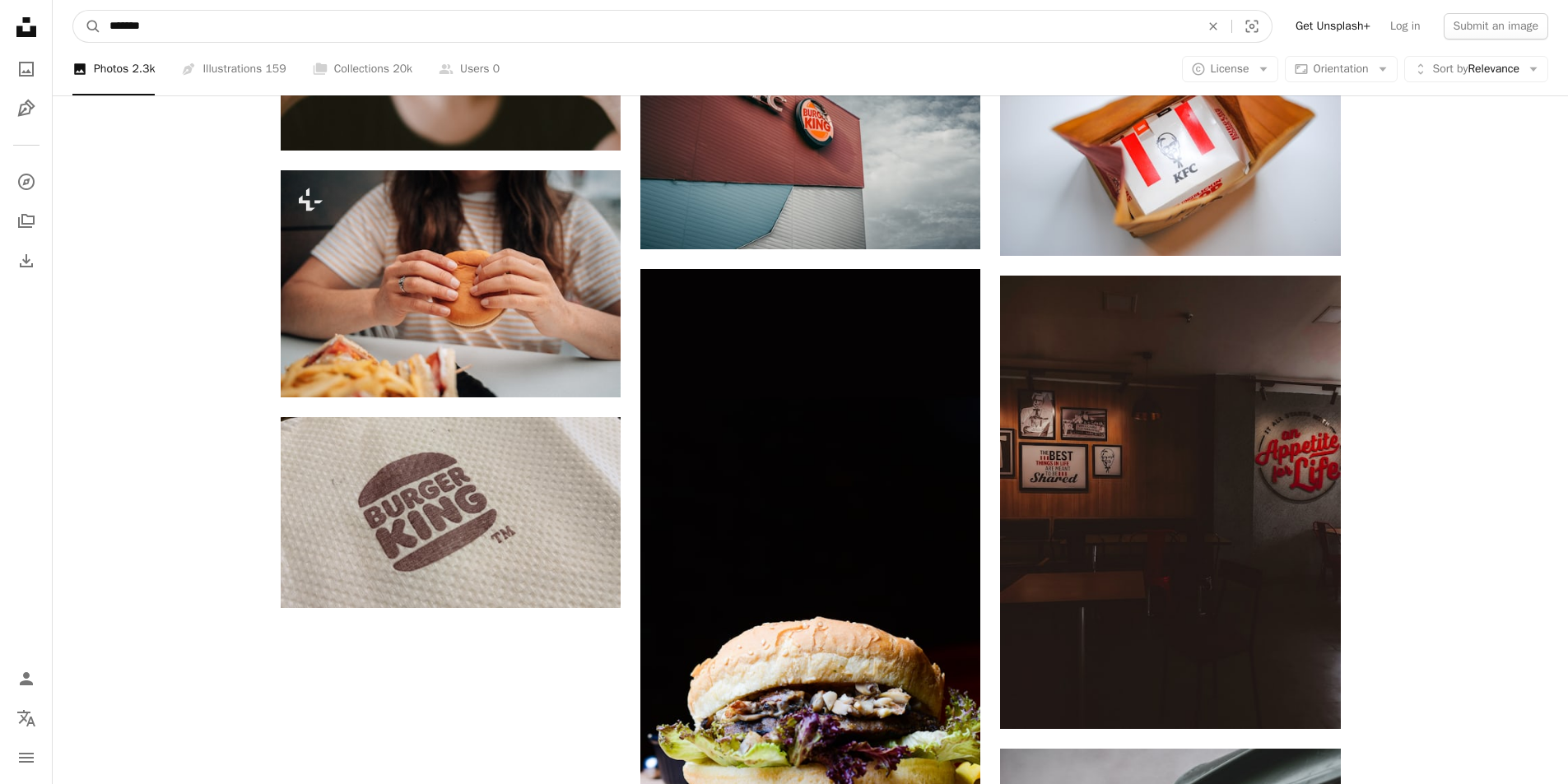 type on "******" 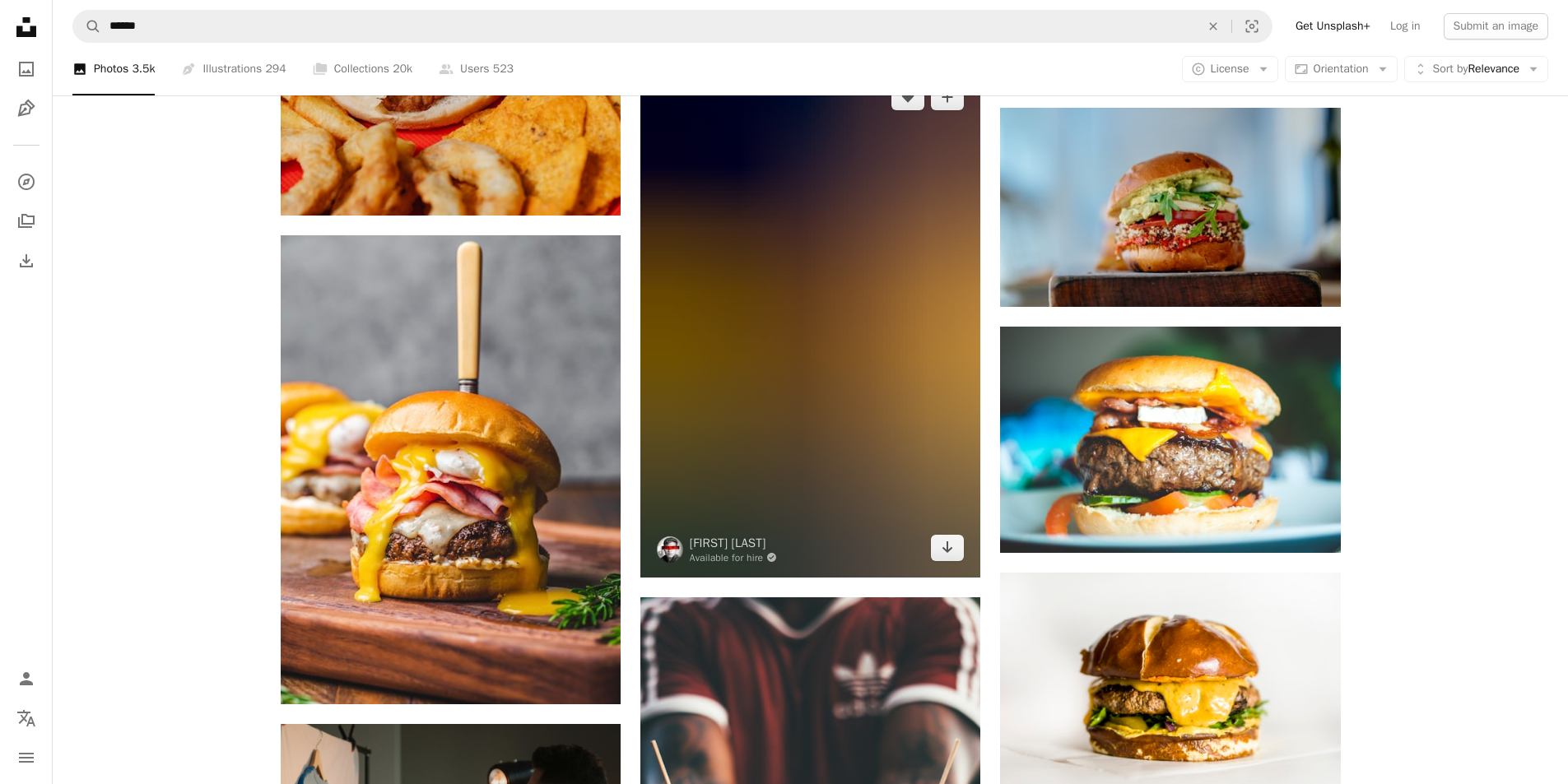 scroll, scrollTop: 3620, scrollLeft: 0, axis: vertical 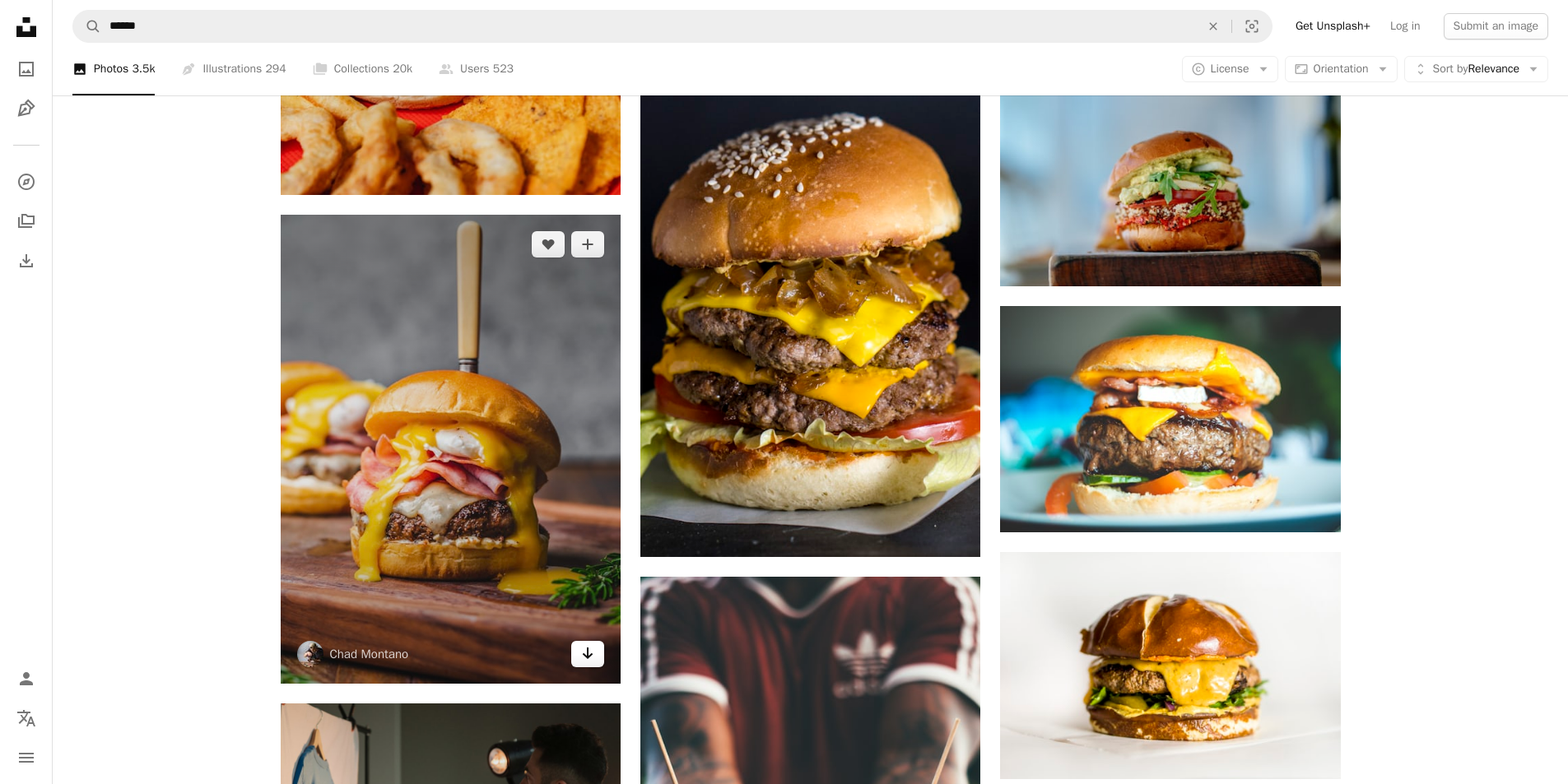 click 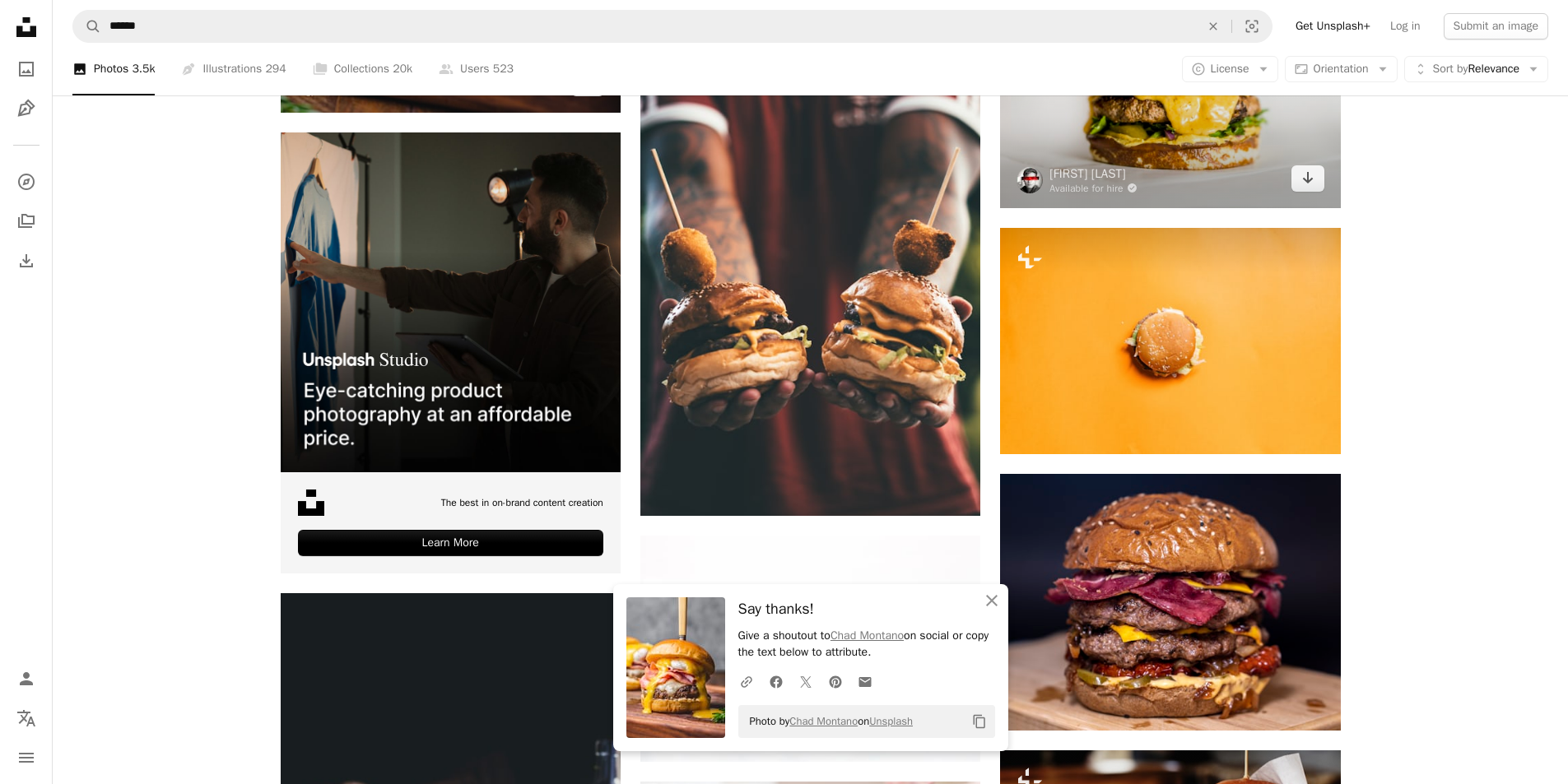 scroll, scrollTop: 4196, scrollLeft: 0, axis: vertical 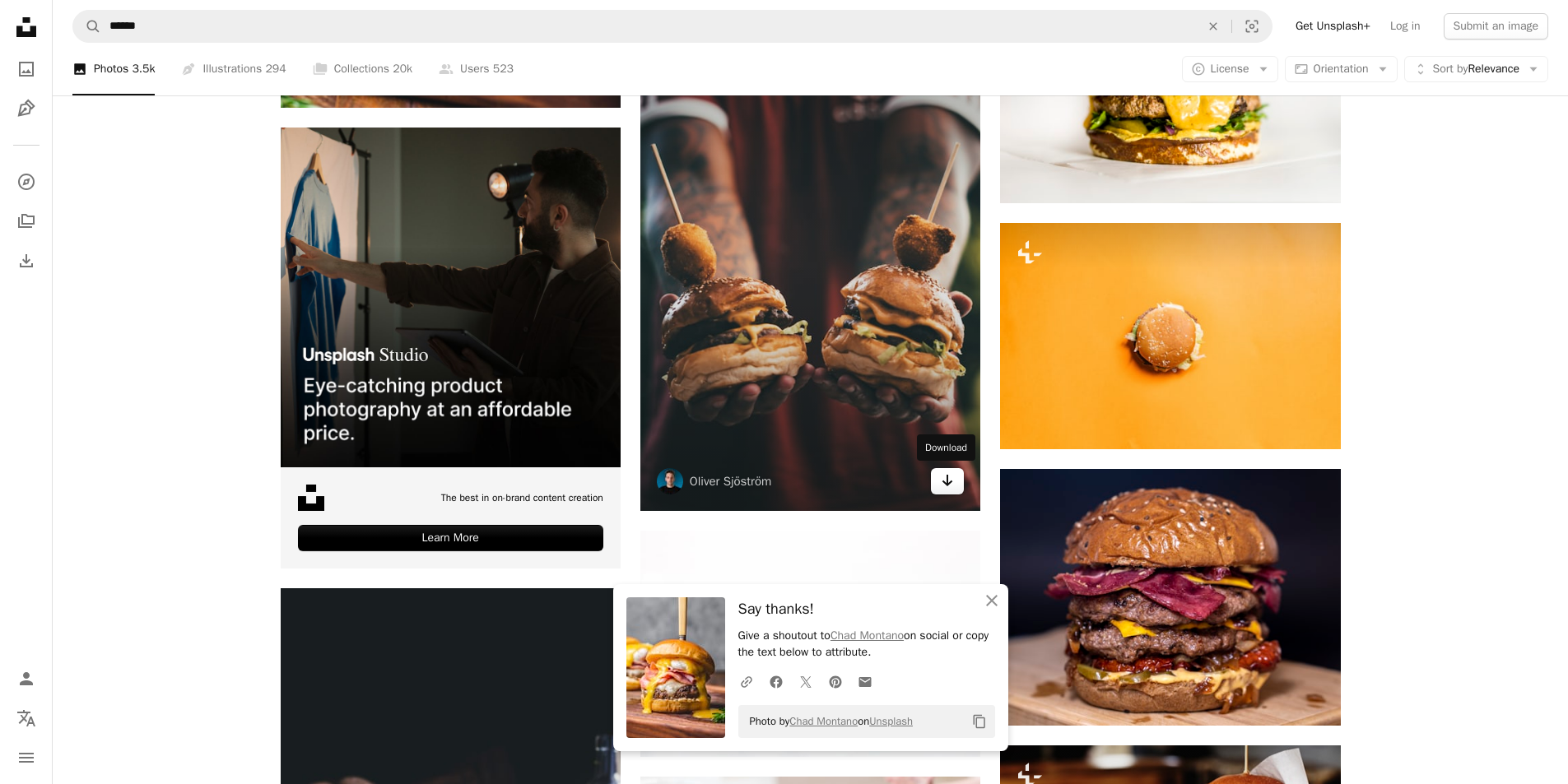 click on "Arrow pointing down" 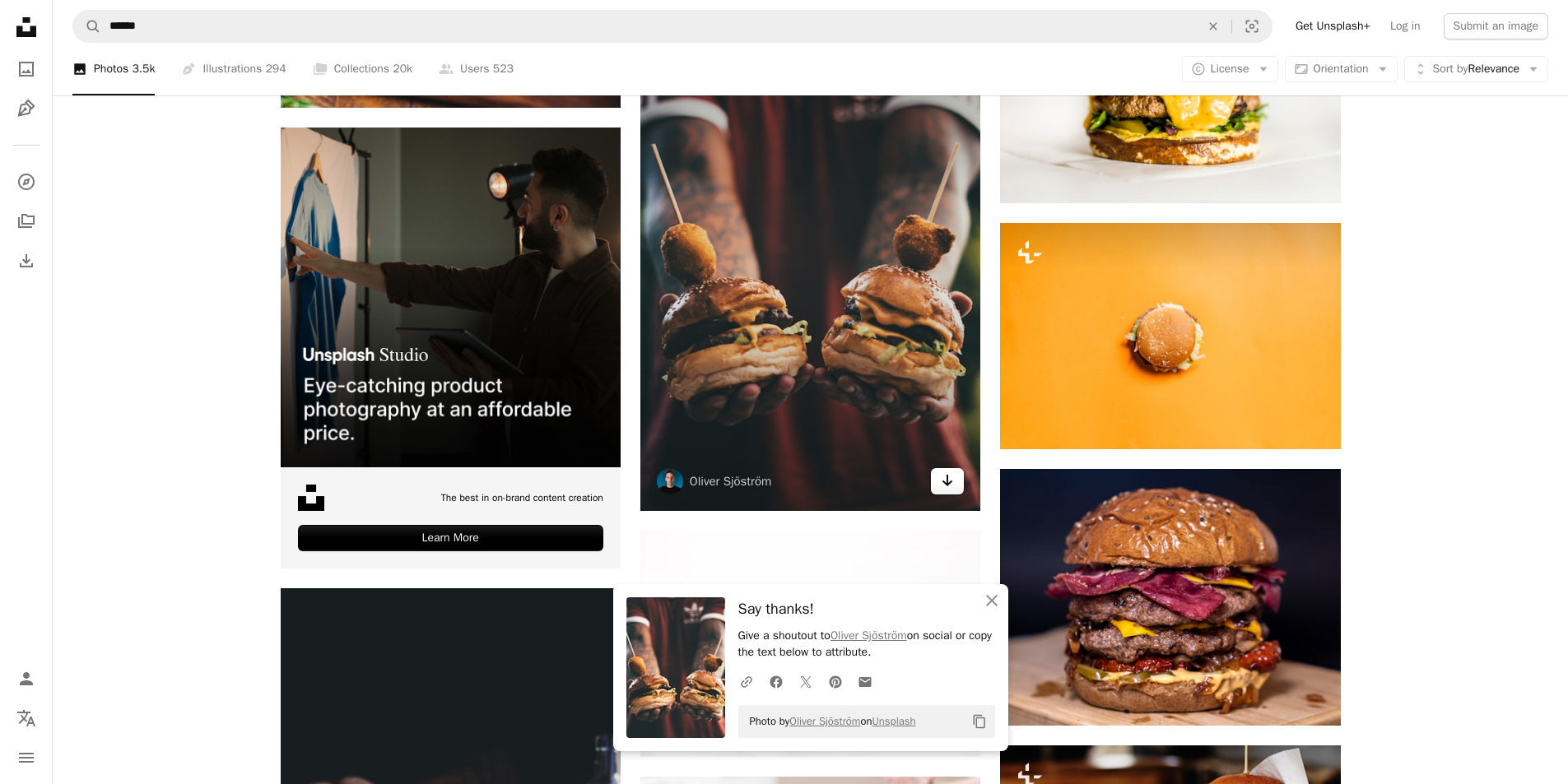 click on "Arrow pointing down" 